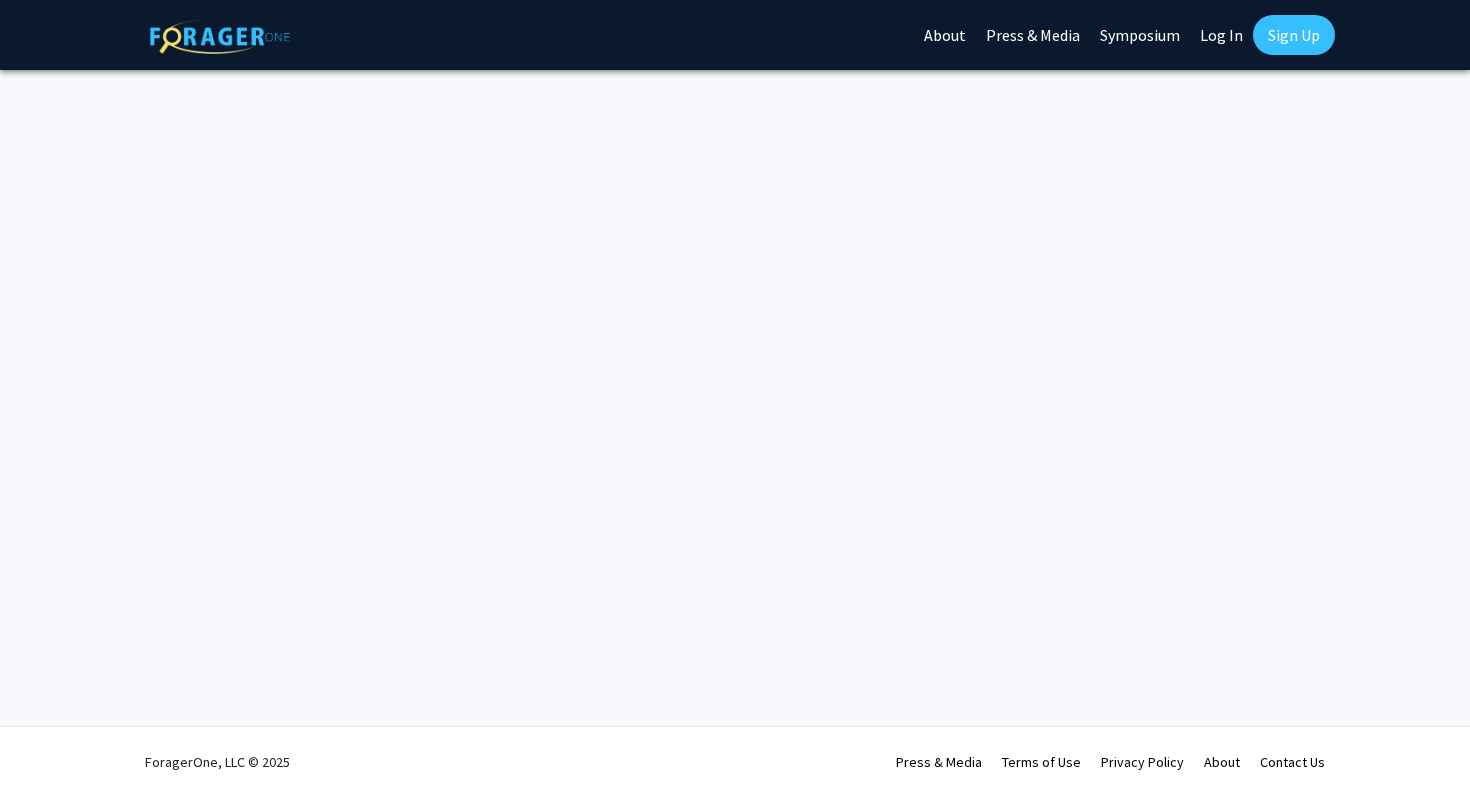 scroll, scrollTop: 0, scrollLeft: 0, axis: both 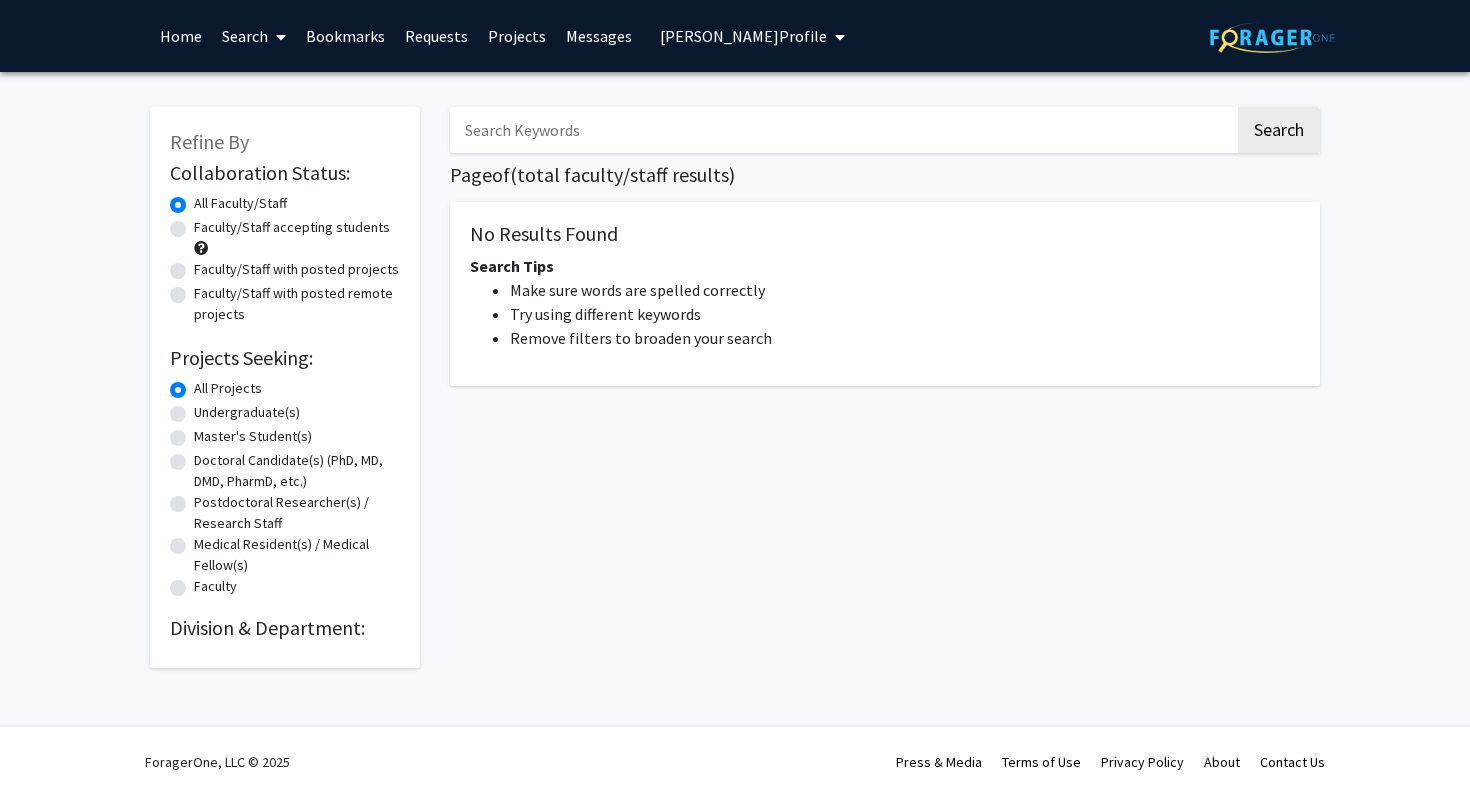 type on "[PERSON_NAME]" 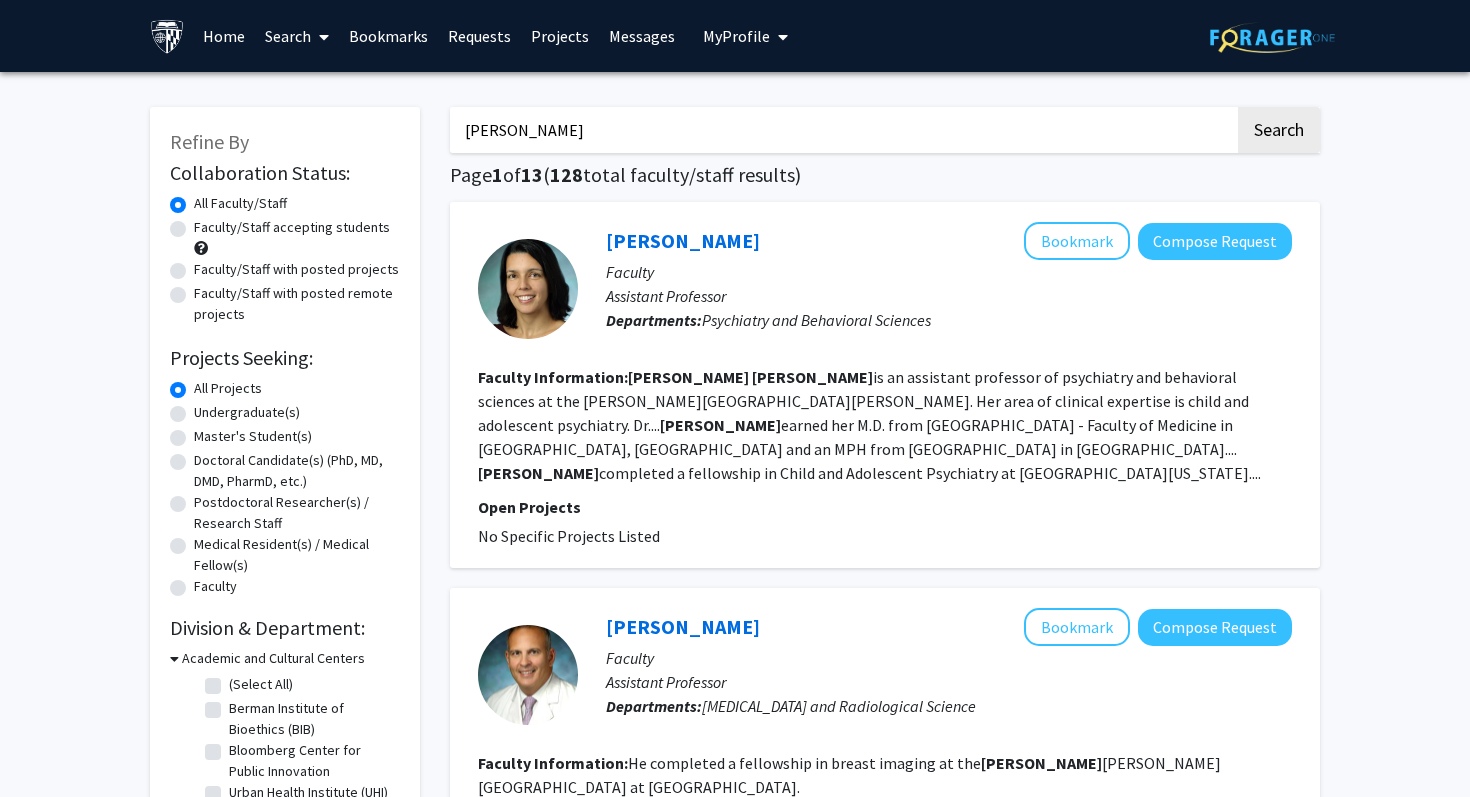 click on "Search" at bounding box center [297, 36] 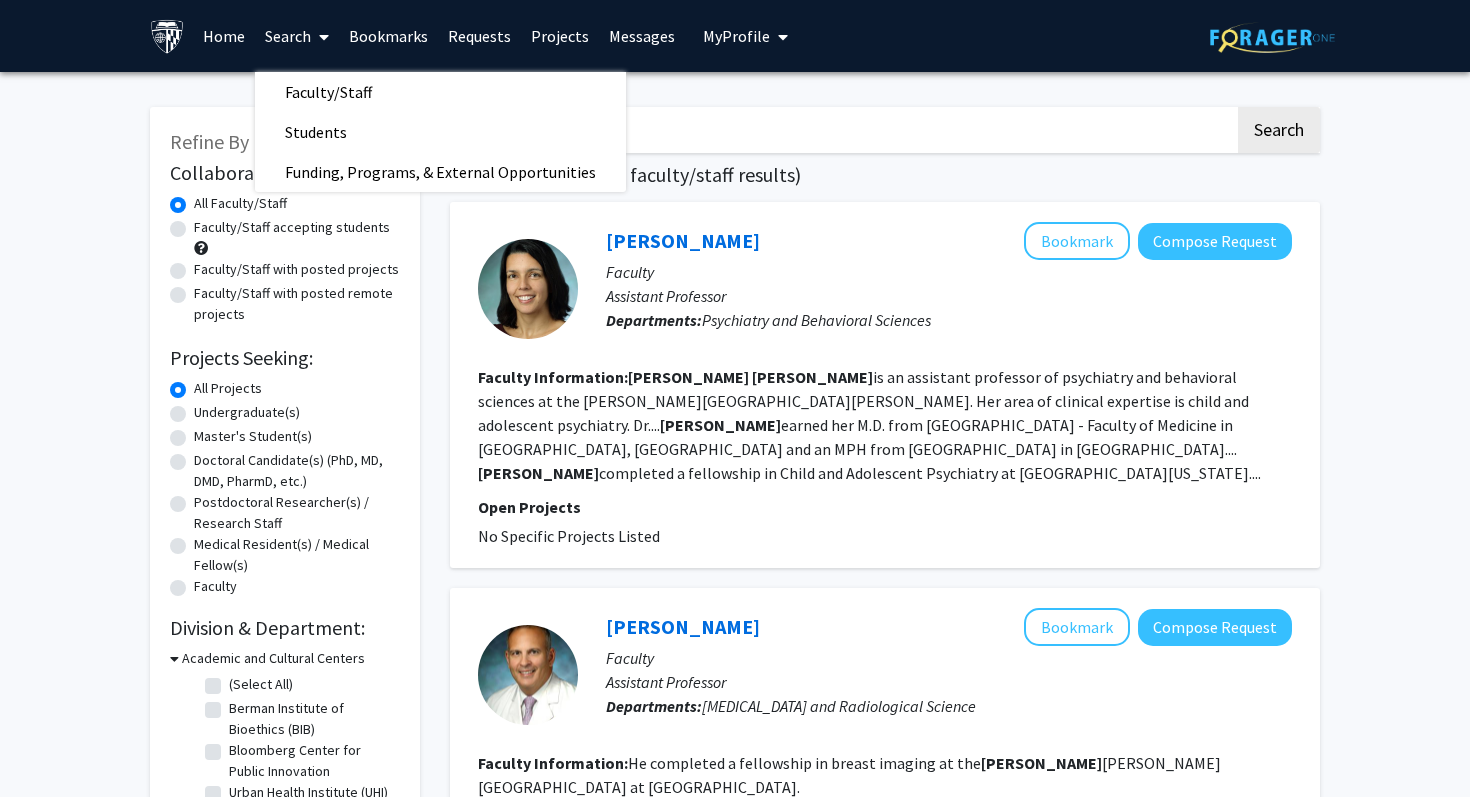 click on "Bookmarks" at bounding box center [388, 36] 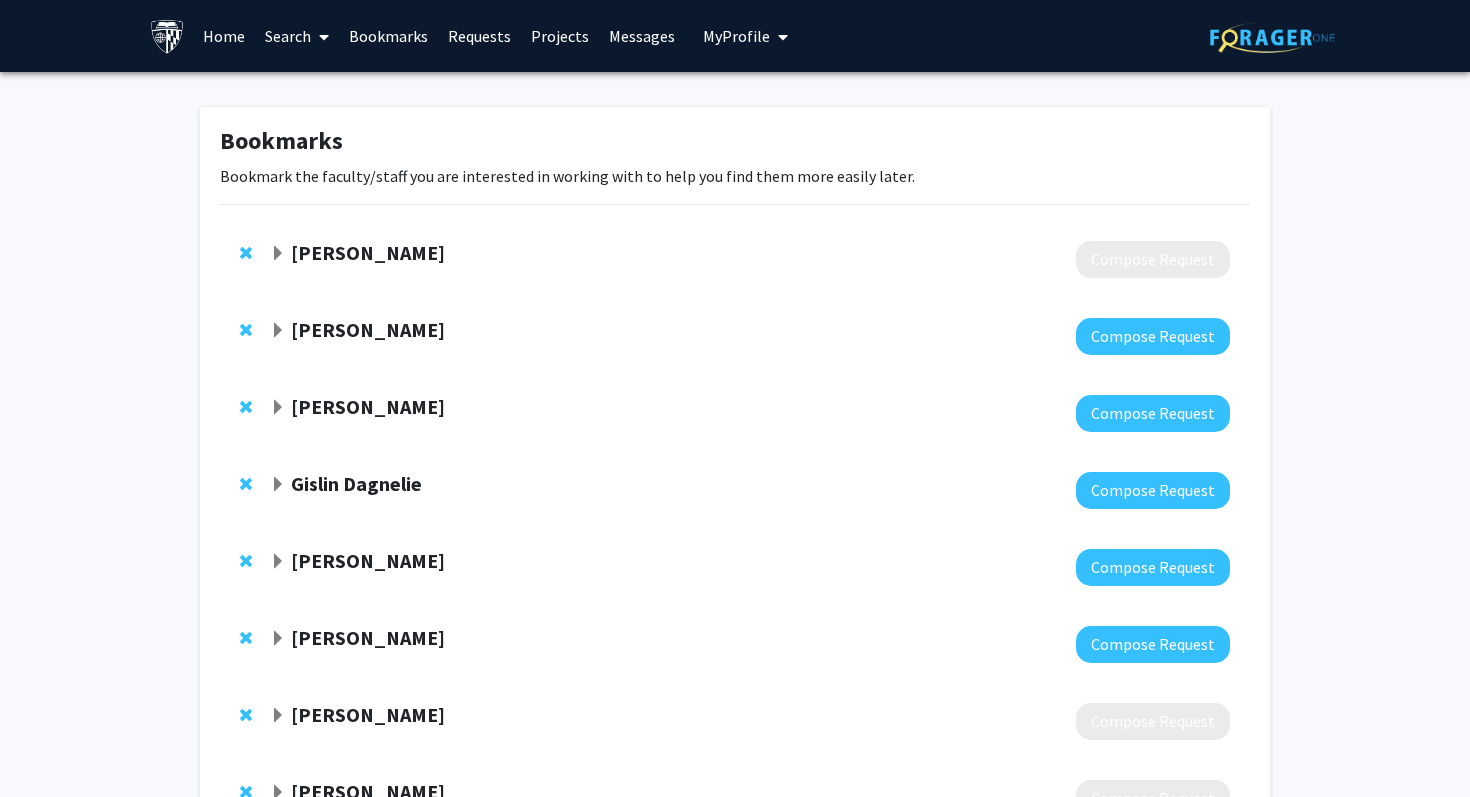 click on "[PERSON_NAME]" 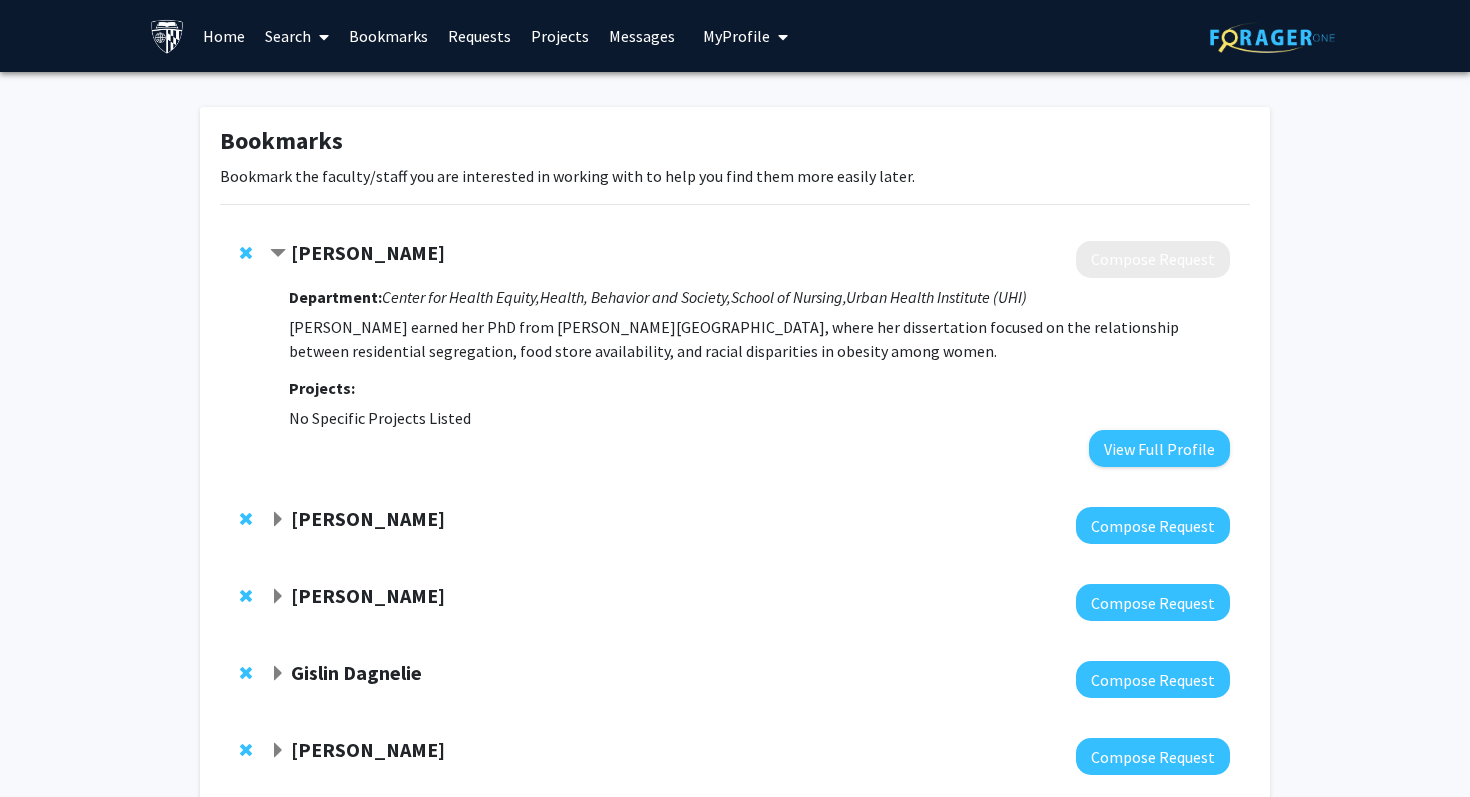 click on "Projects:" at bounding box center [322, 388] 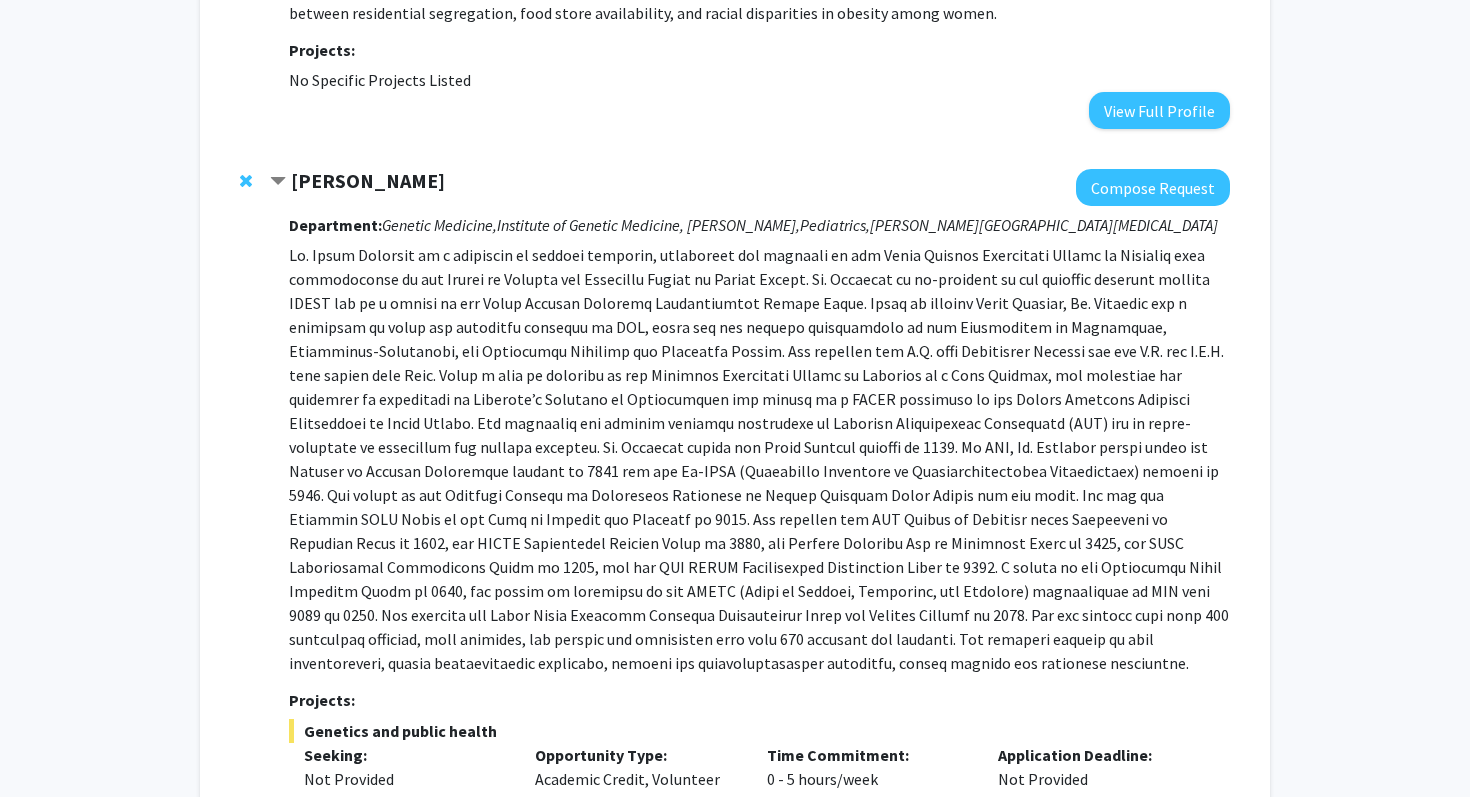 scroll, scrollTop: 322, scrollLeft: 0, axis: vertical 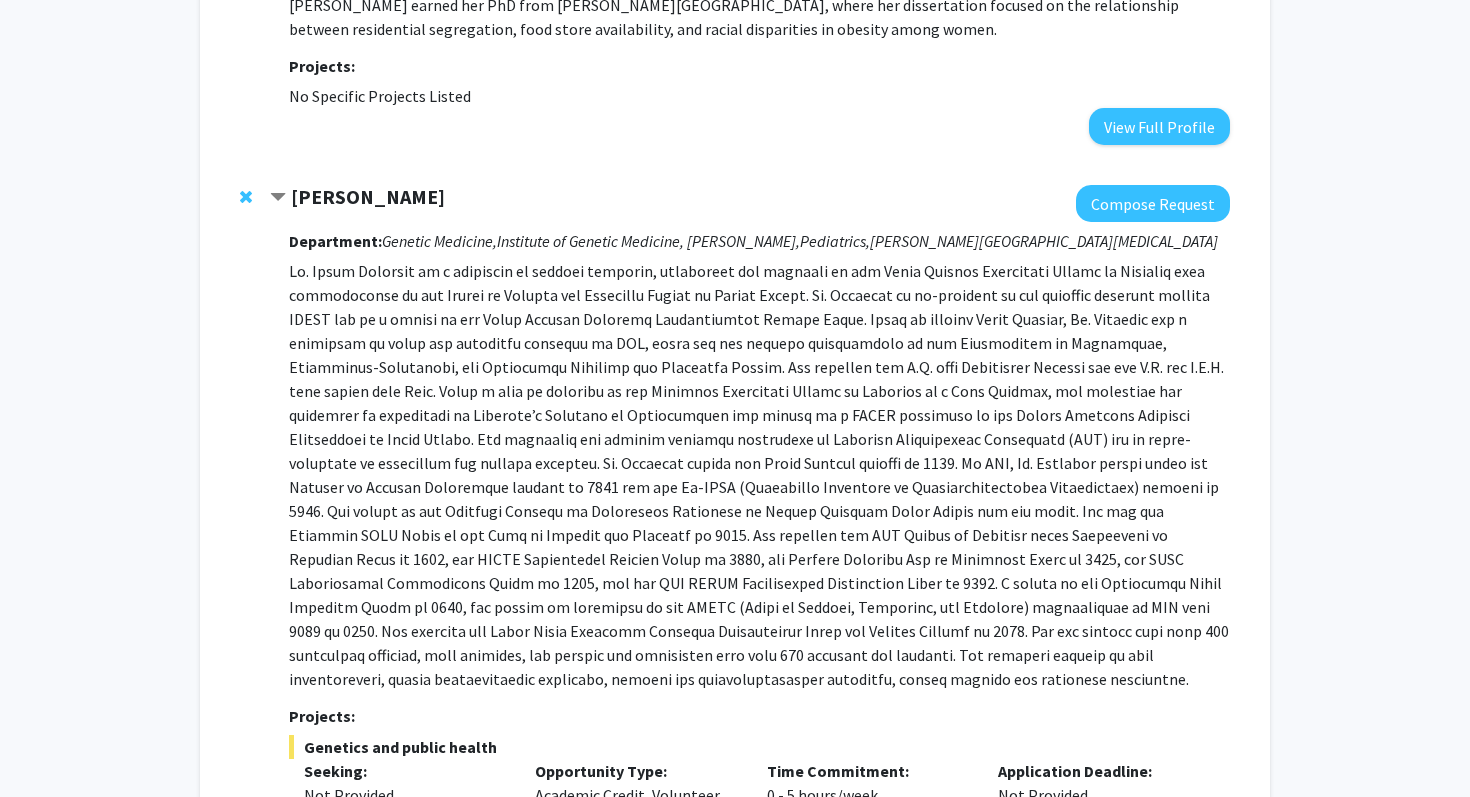 click 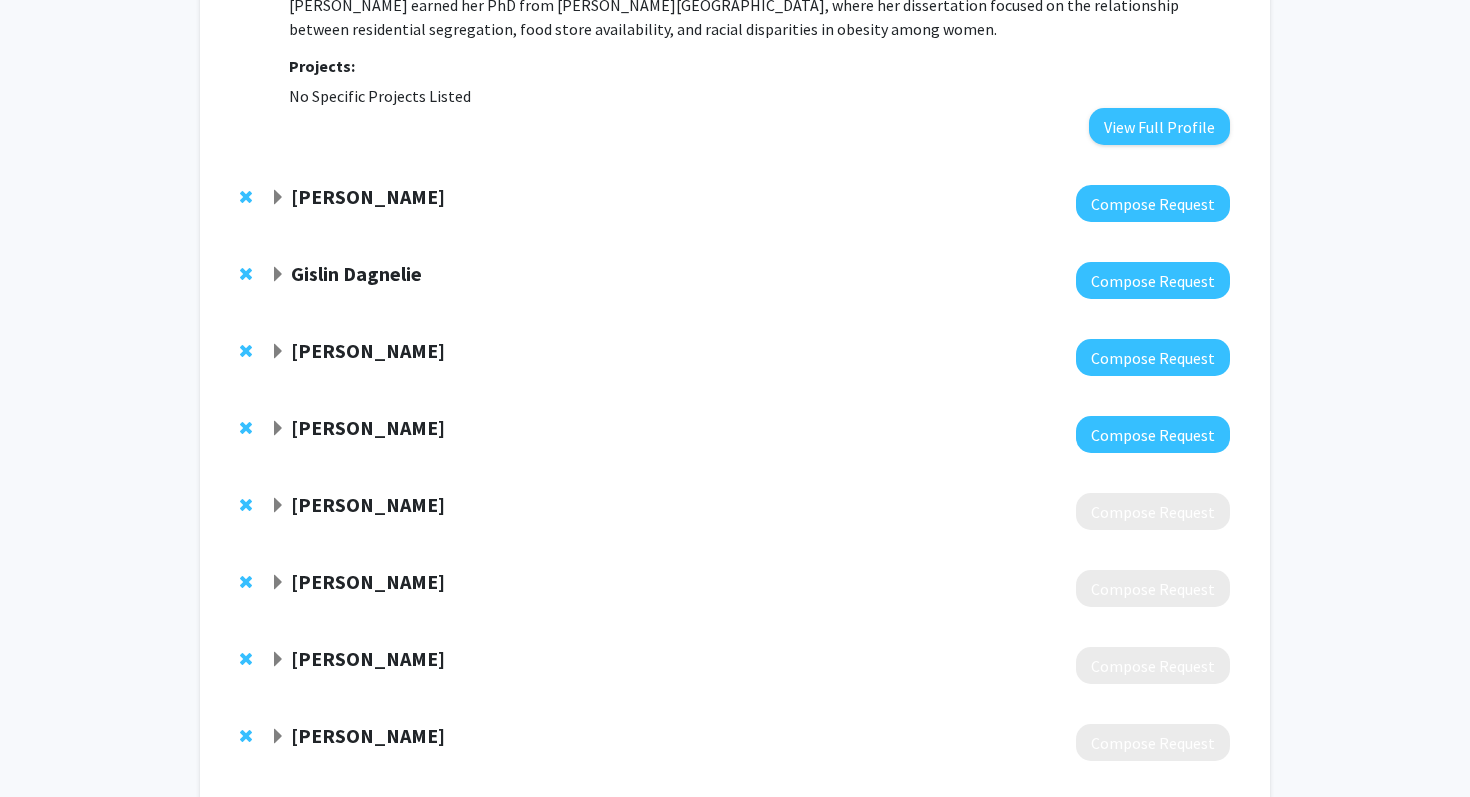 click on "[PERSON_NAME]" 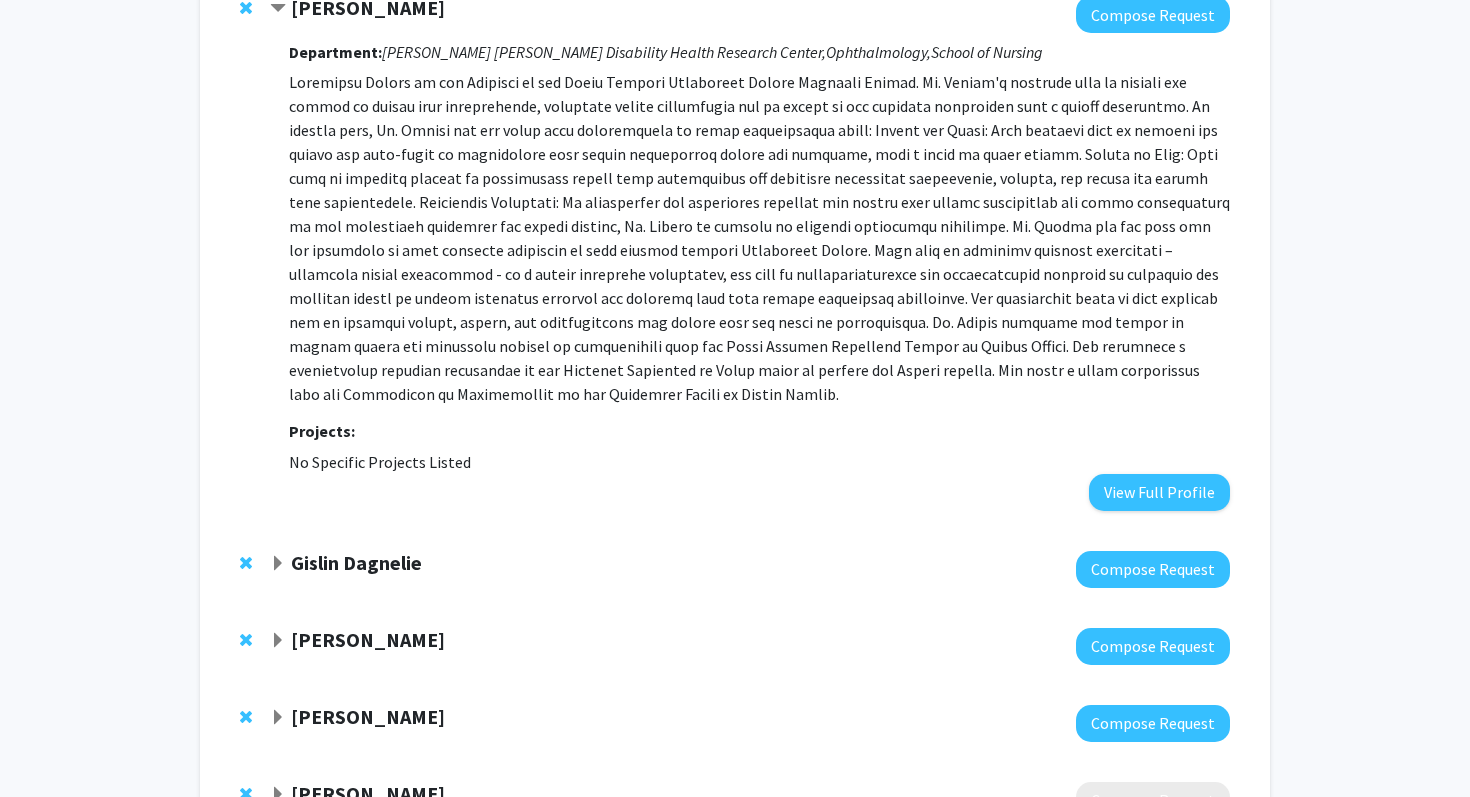 scroll, scrollTop: 540, scrollLeft: 0, axis: vertical 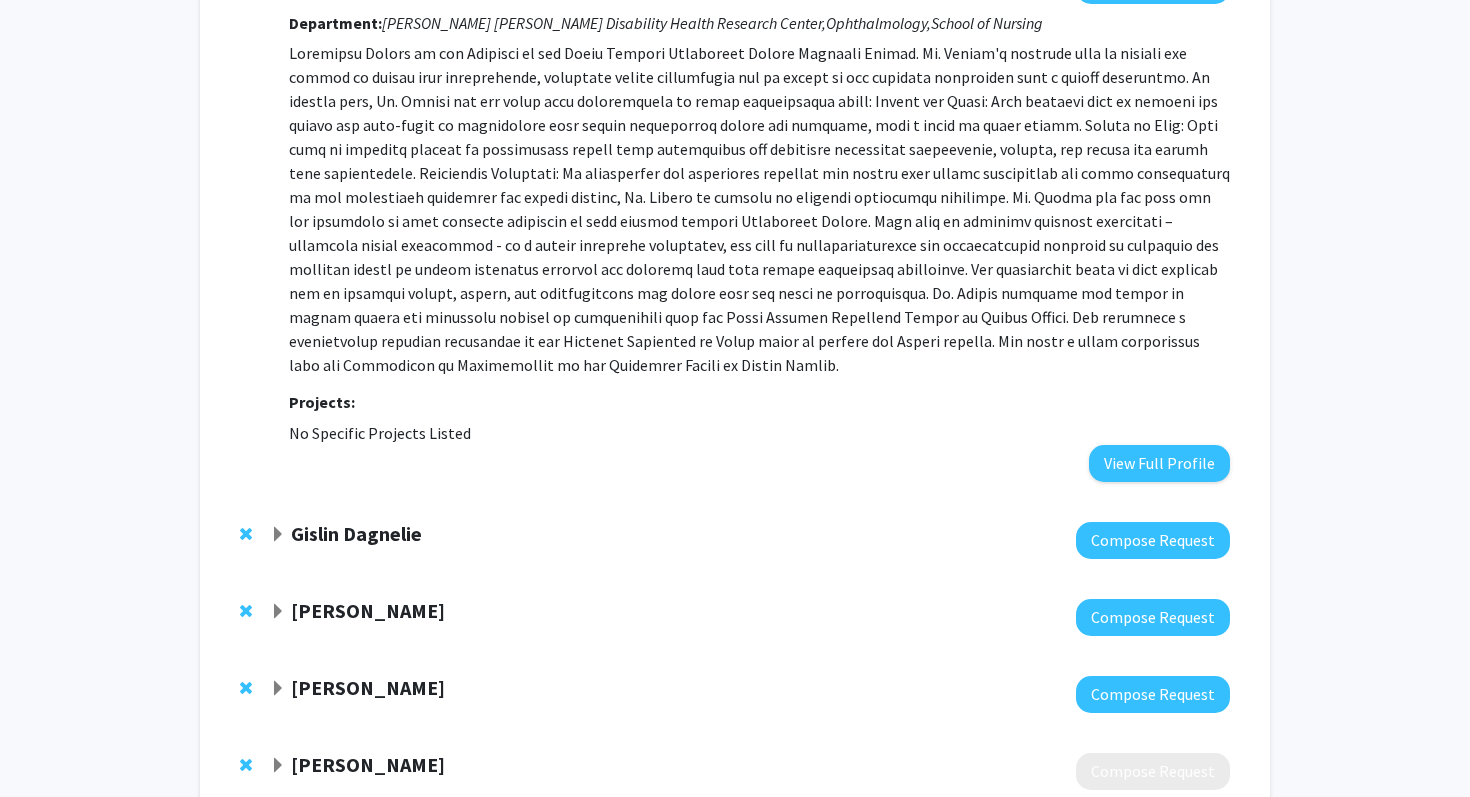 click on "Gislin Dagnelie" 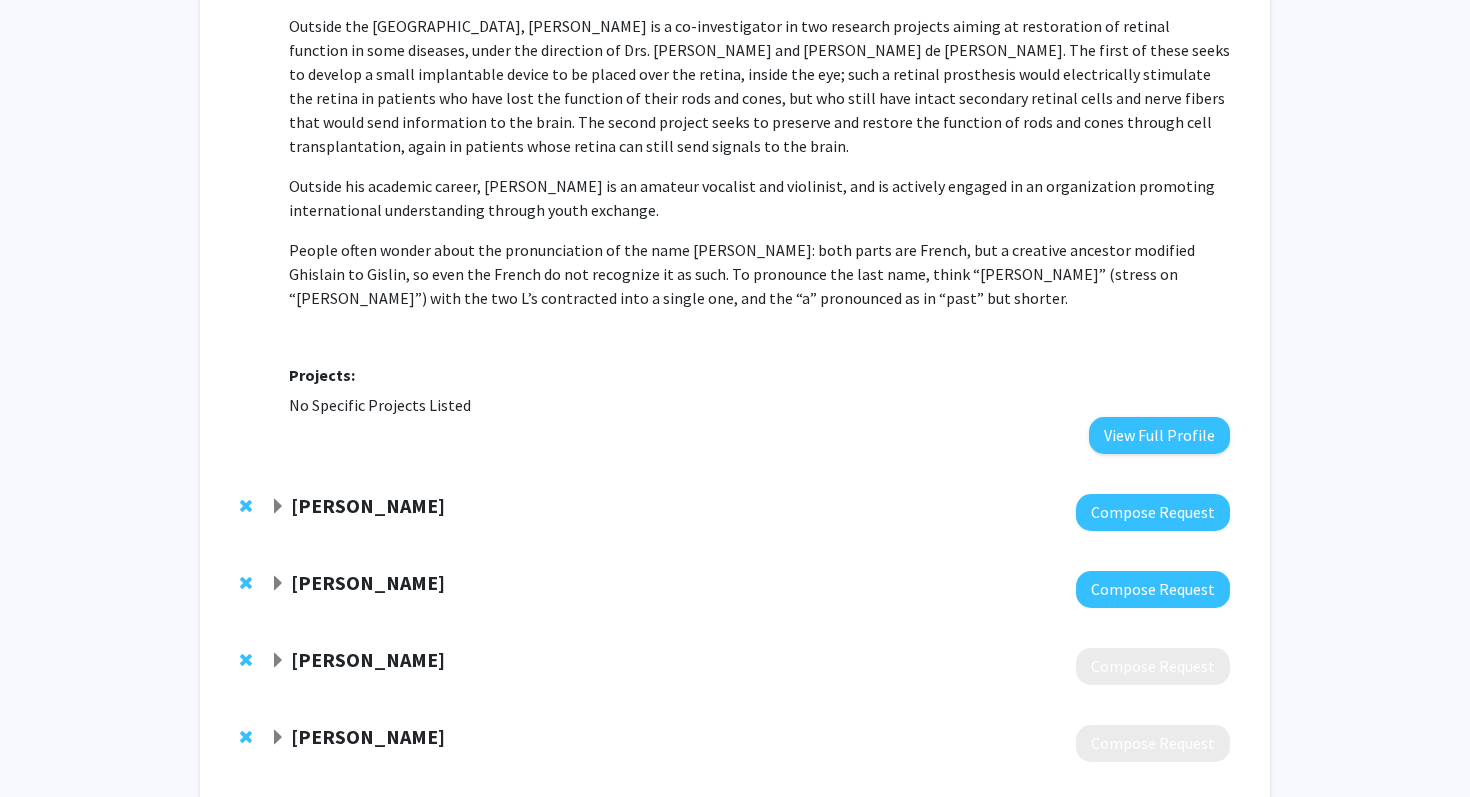 scroll, scrollTop: 1570, scrollLeft: 0, axis: vertical 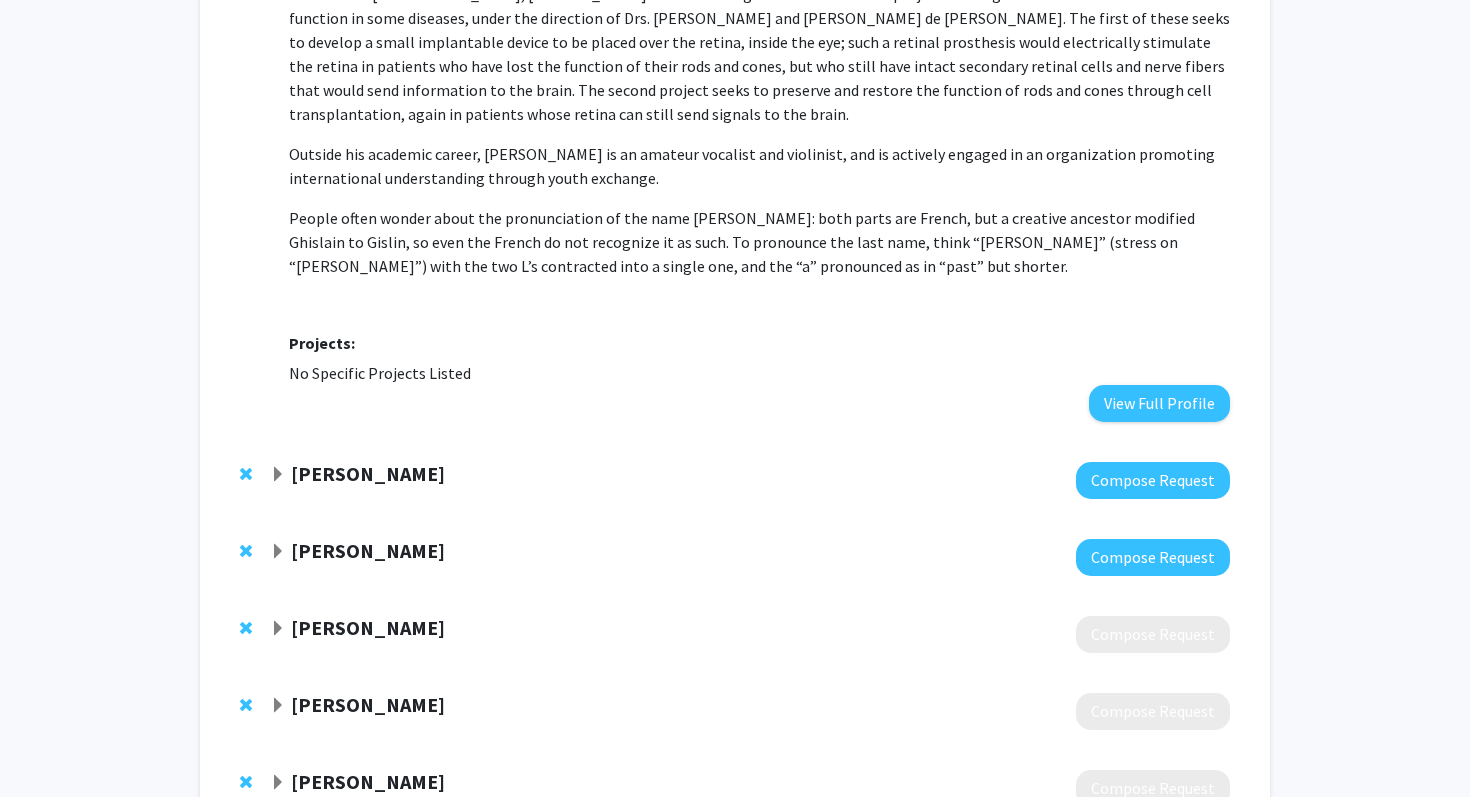 click on "[PERSON_NAME]" 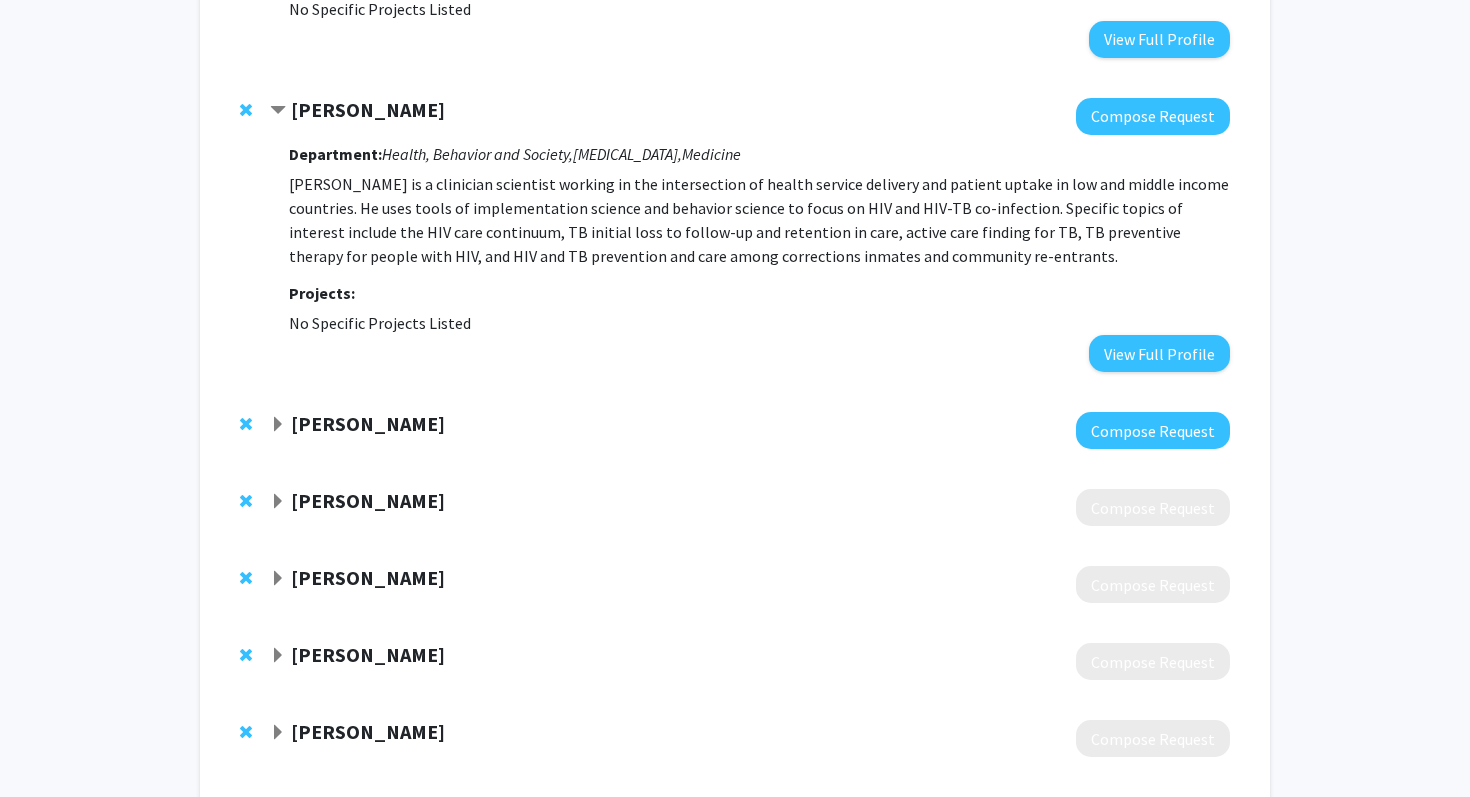 scroll, scrollTop: 1969, scrollLeft: 0, axis: vertical 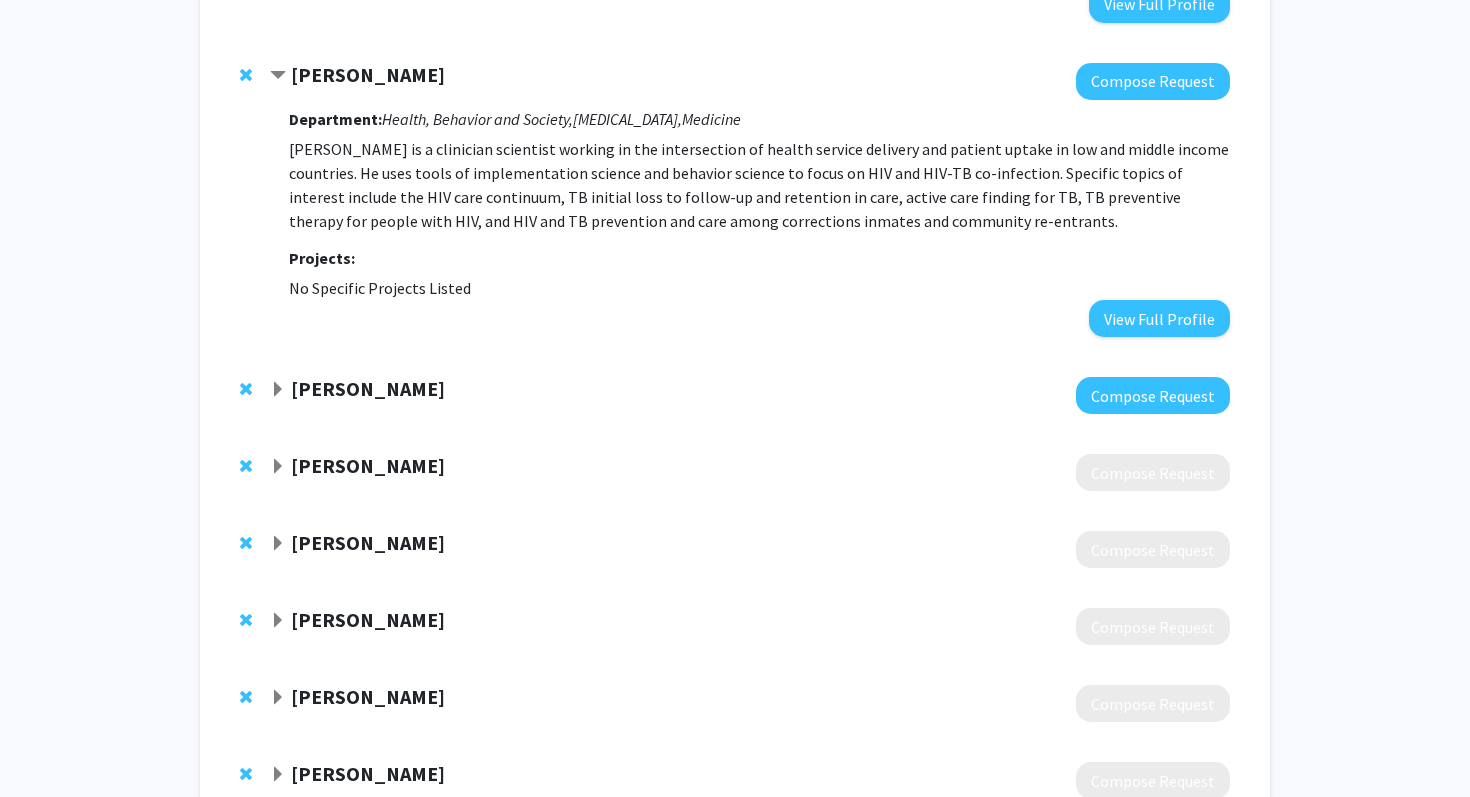 click 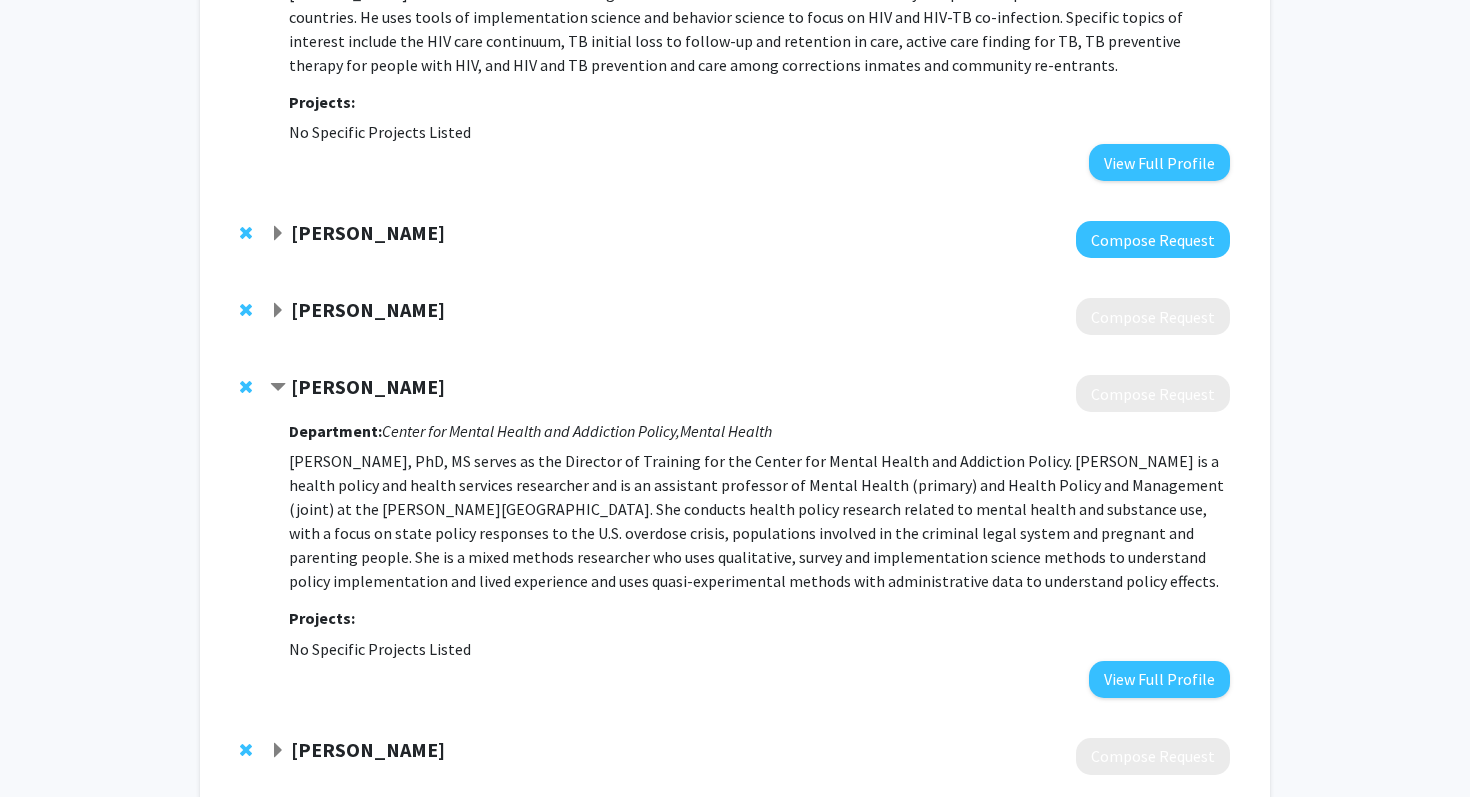 scroll, scrollTop: 2134, scrollLeft: 0, axis: vertical 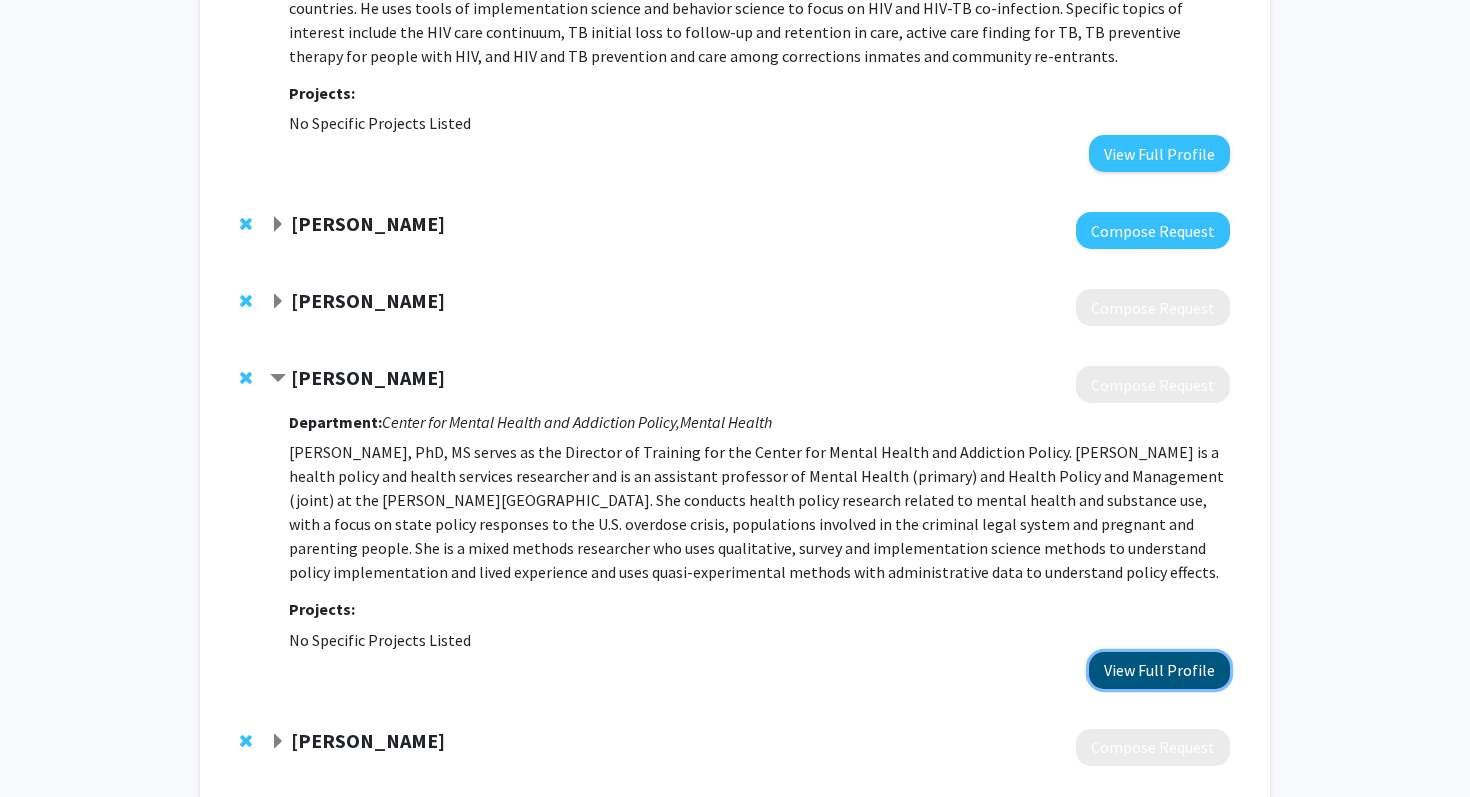 click on "View Full Profile" at bounding box center [1159, 670] 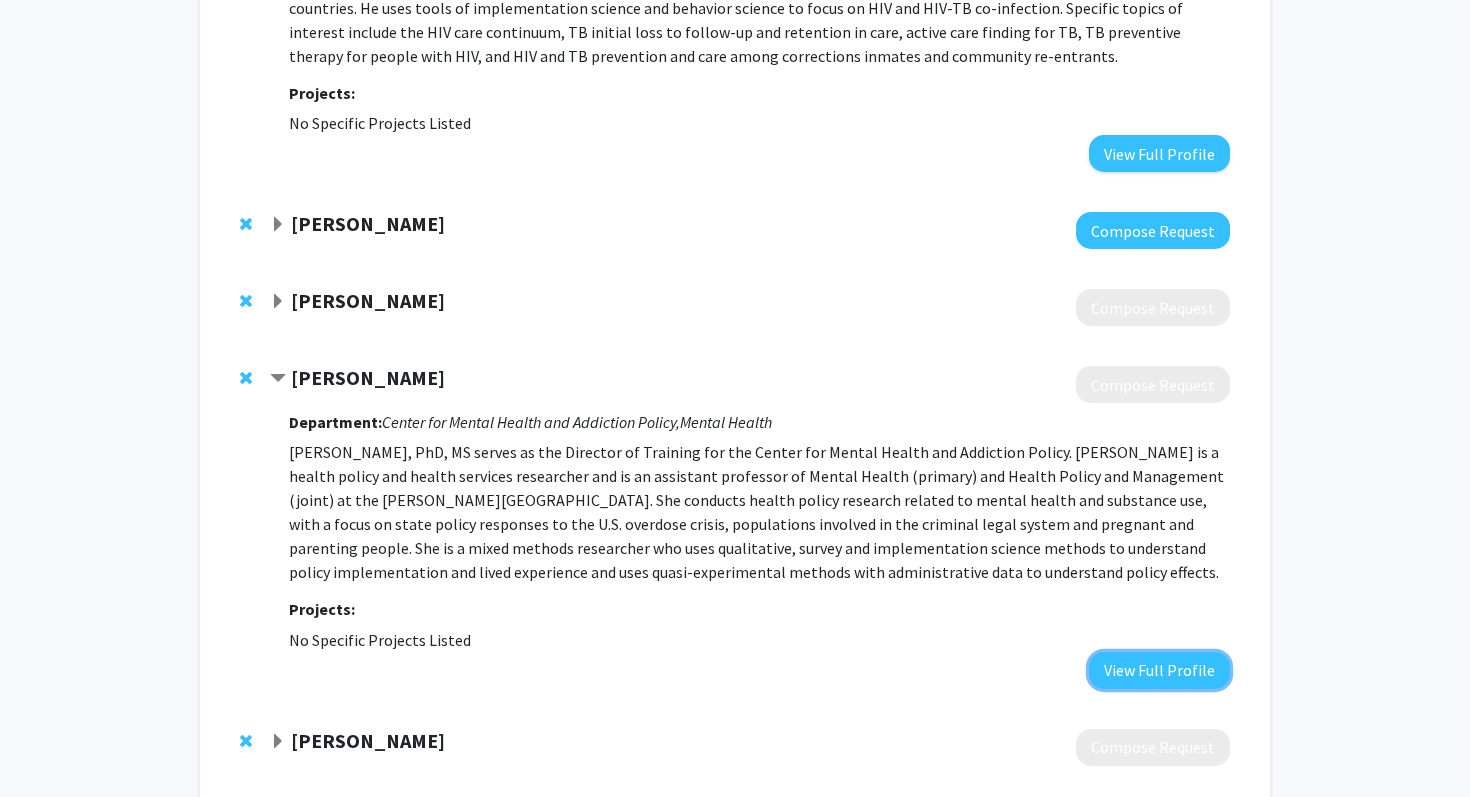 scroll, scrollTop: 2226, scrollLeft: 0, axis: vertical 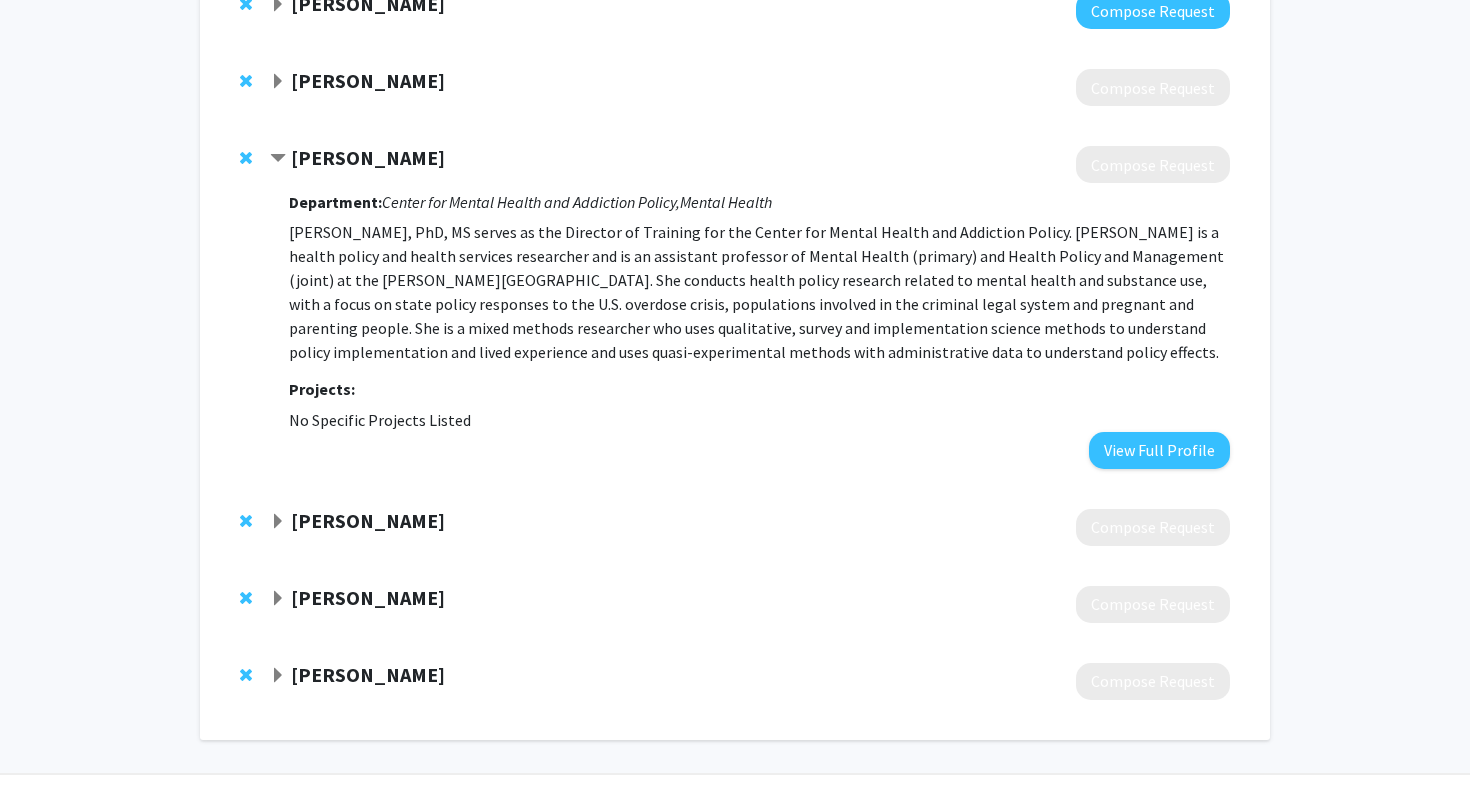 click on "[PERSON_NAME]" 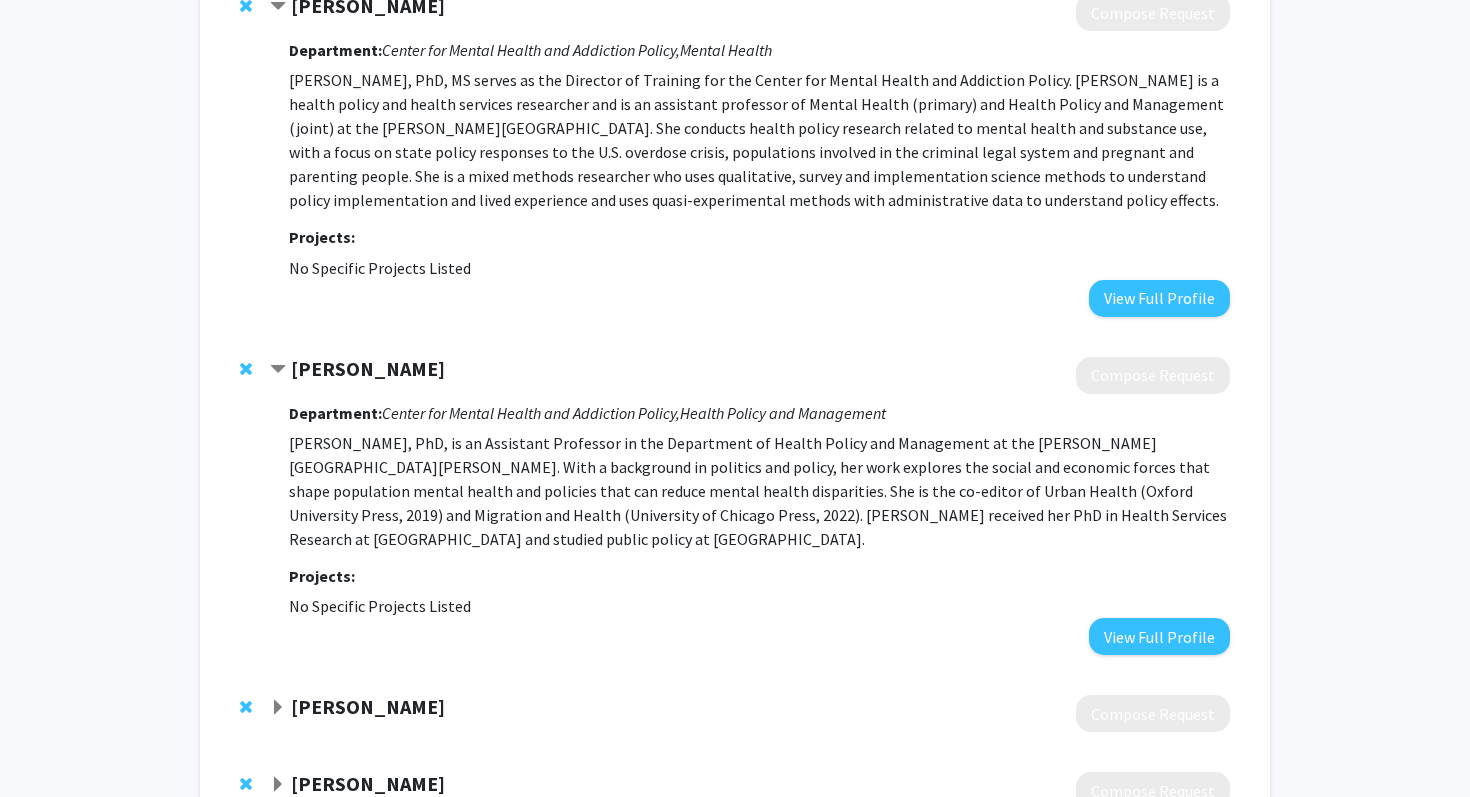 scroll, scrollTop: 2507, scrollLeft: 0, axis: vertical 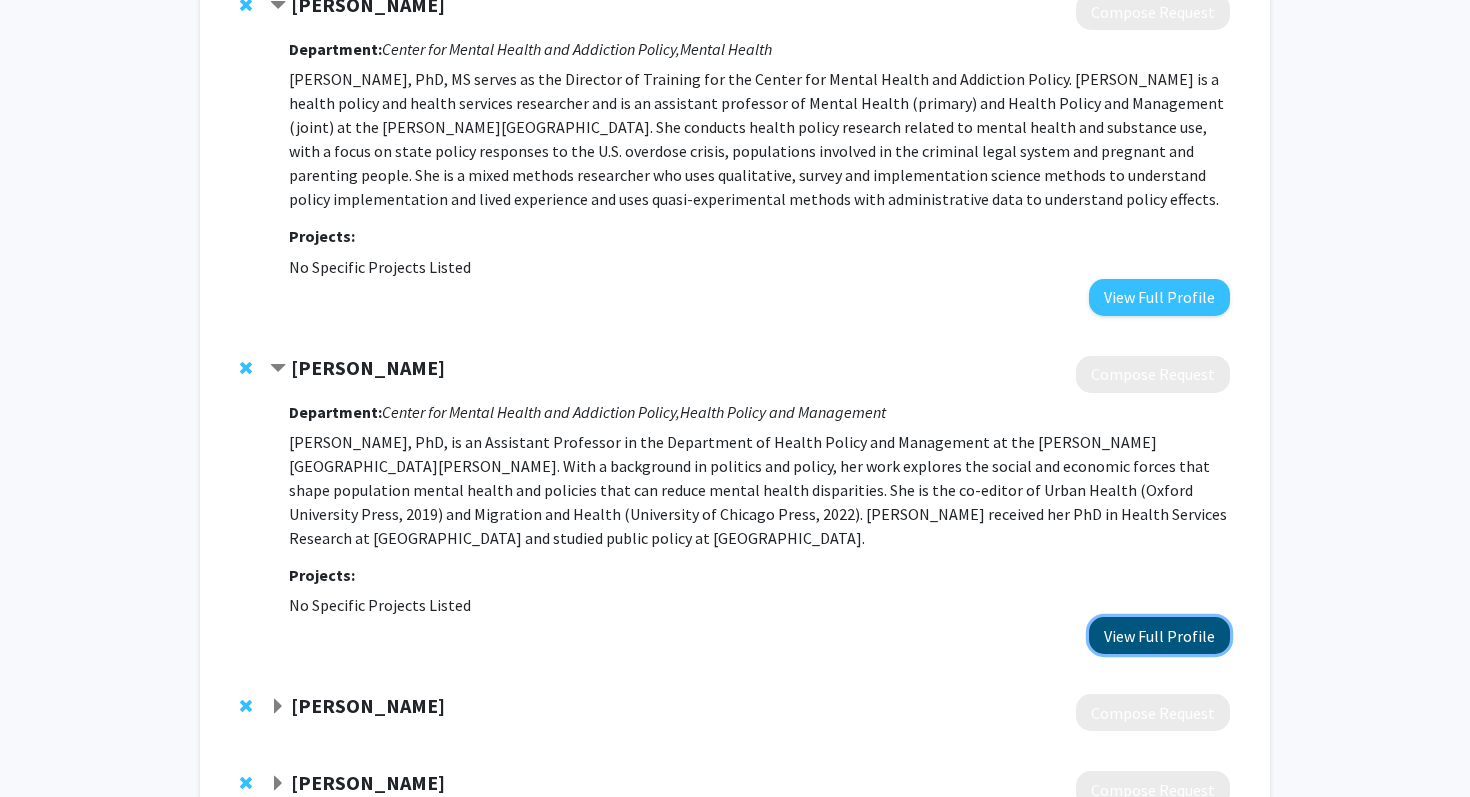 click on "View Full Profile" at bounding box center (1159, 635) 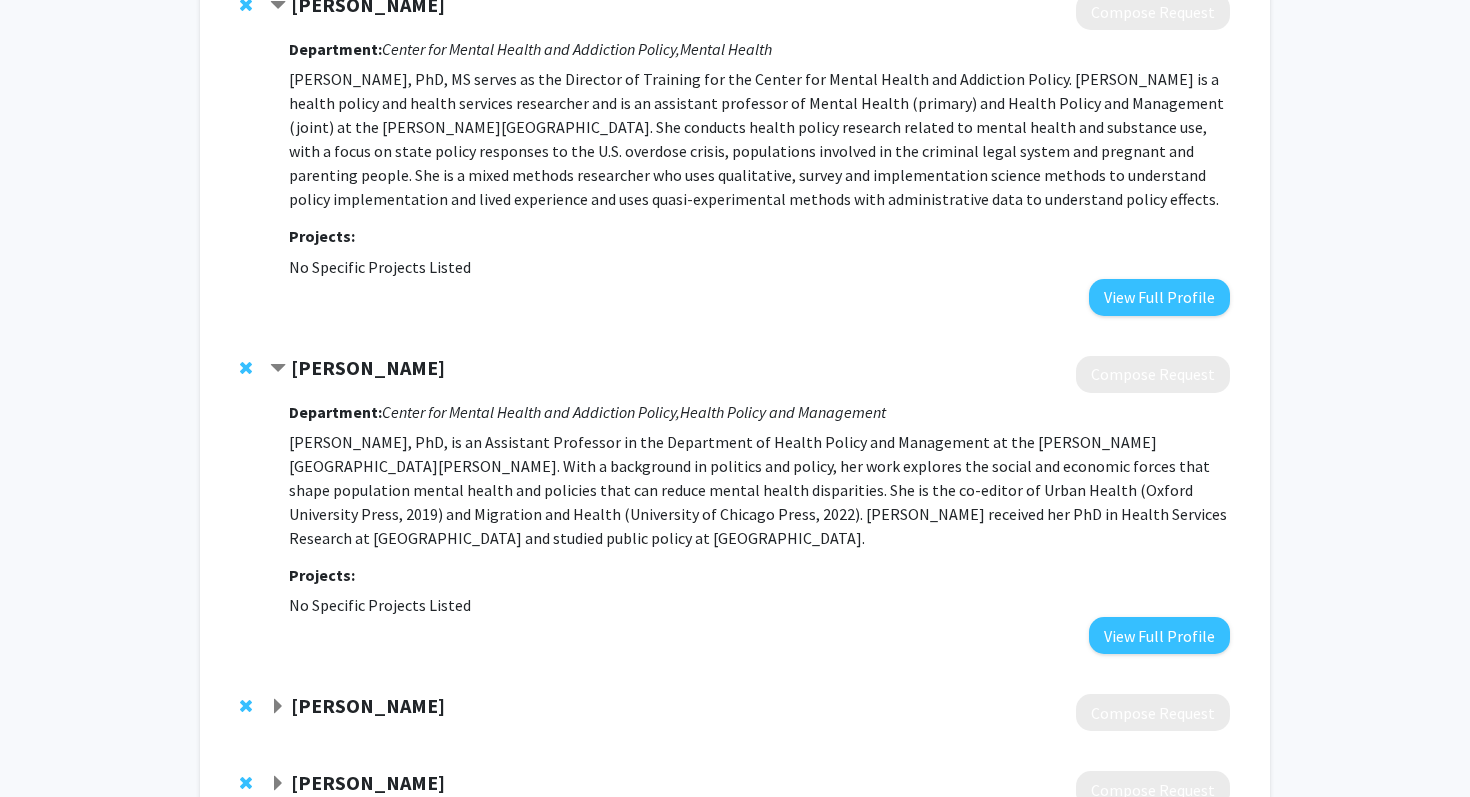 click 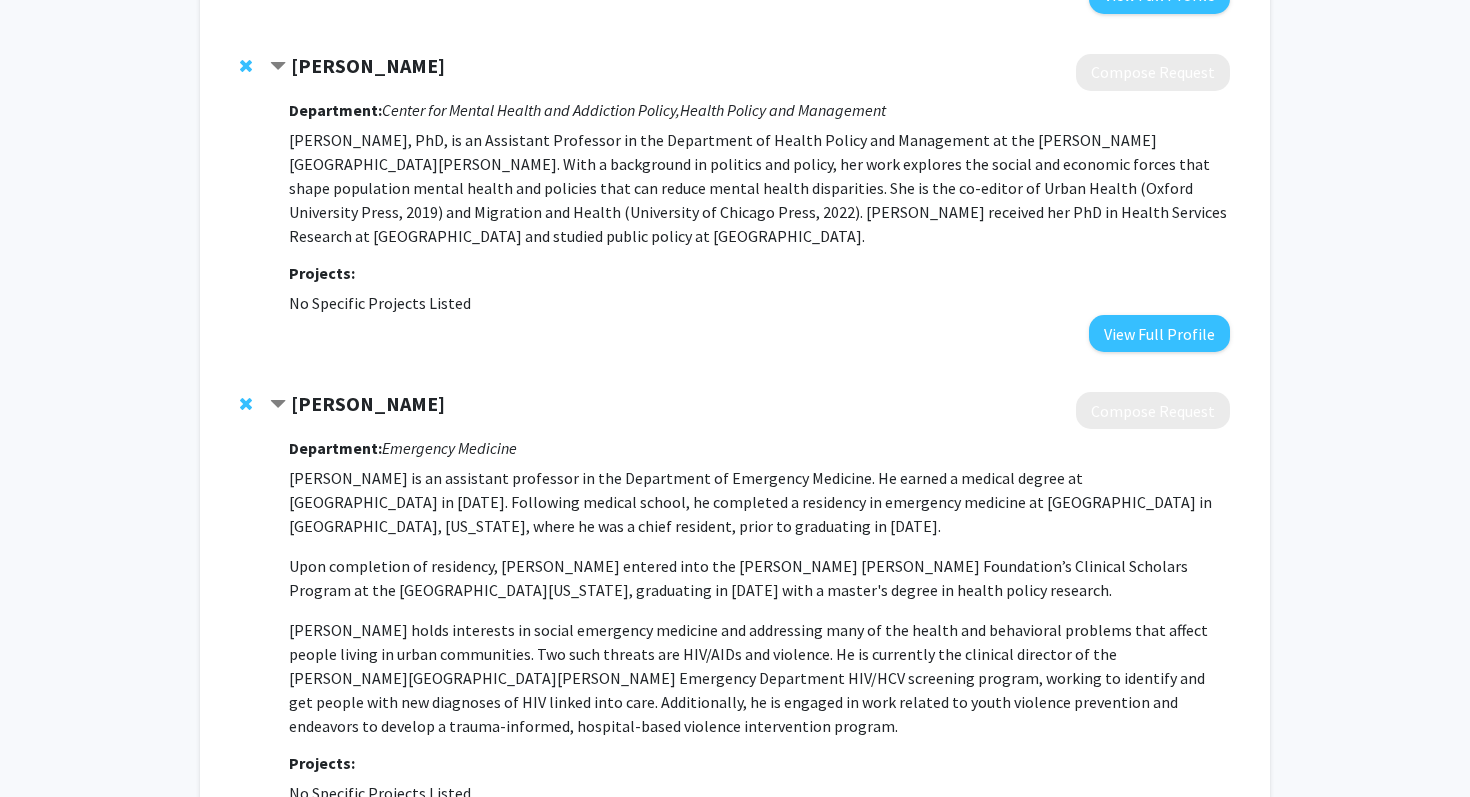 scroll, scrollTop: 3028, scrollLeft: 0, axis: vertical 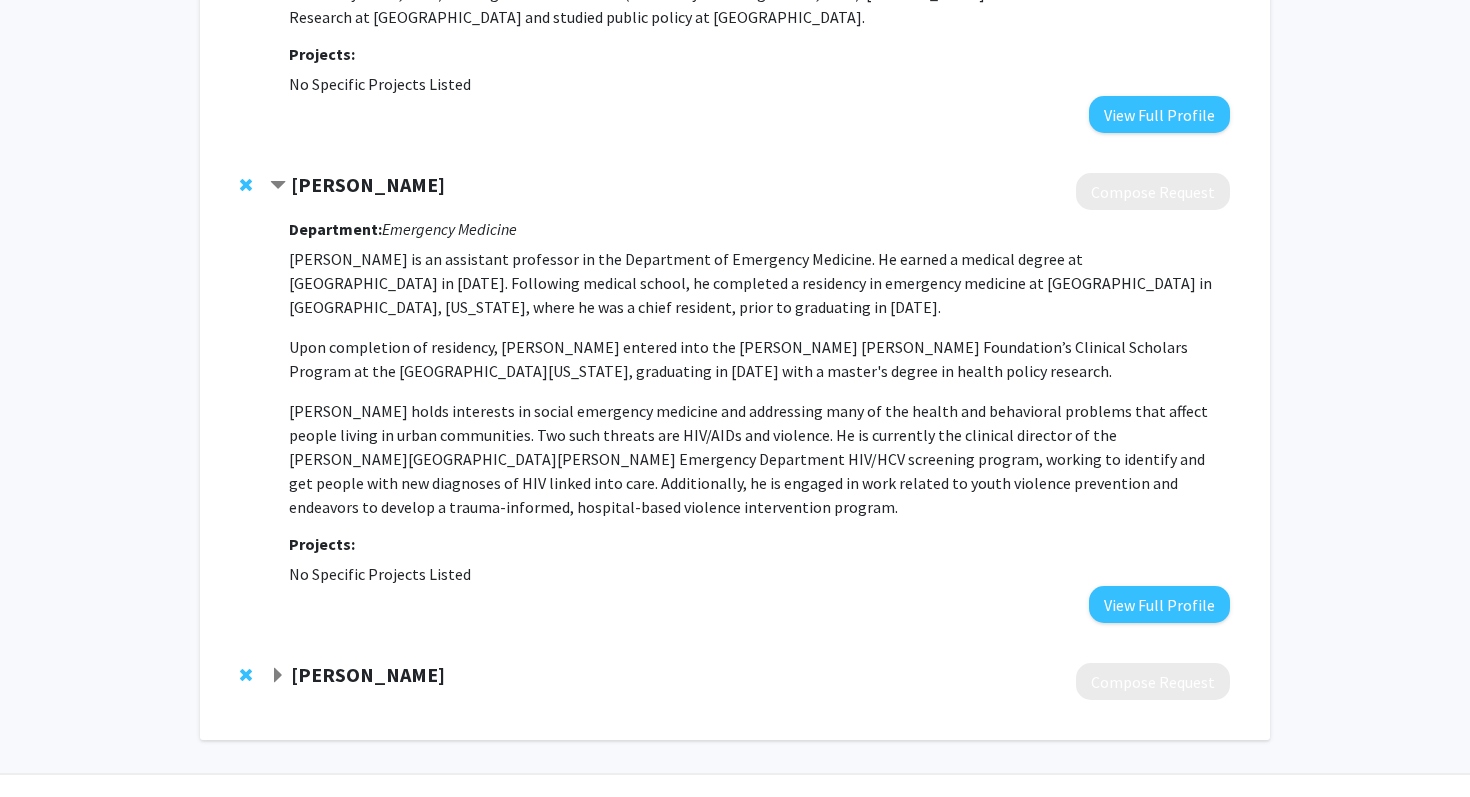 click on "[PERSON_NAME]" 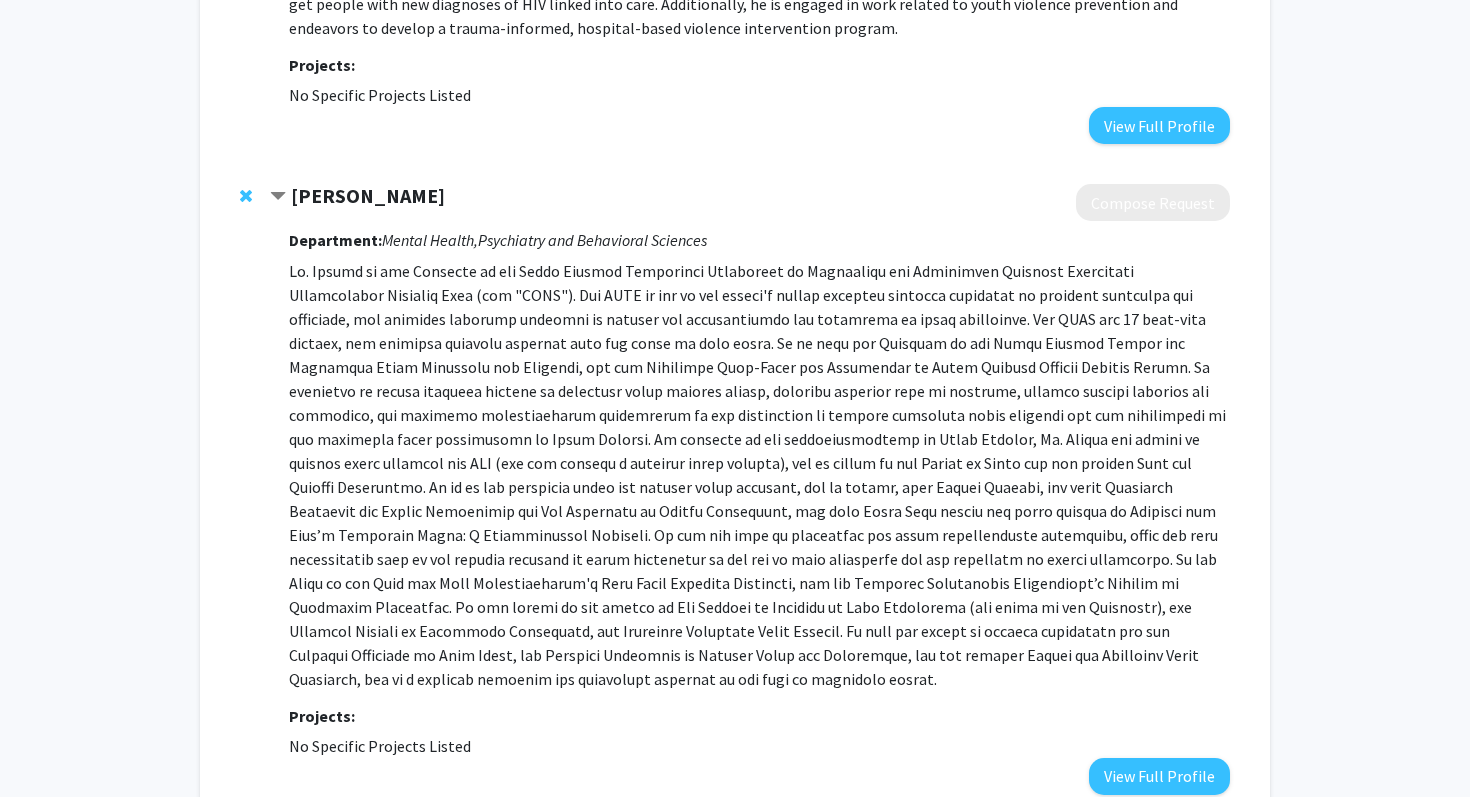 scroll, scrollTop: 3514, scrollLeft: 0, axis: vertical 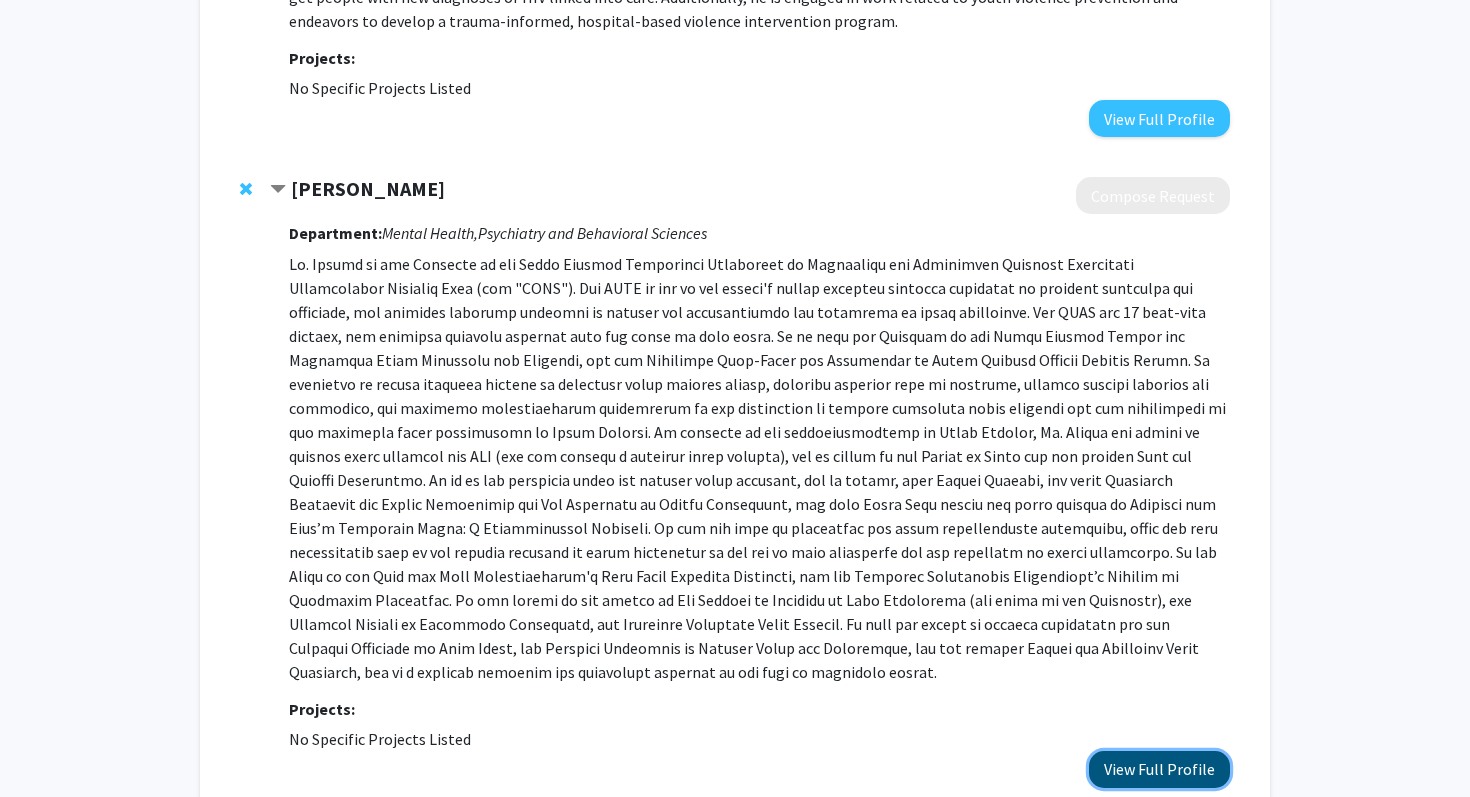 click on "View Full Profile" at bounding box center (1159, 769) 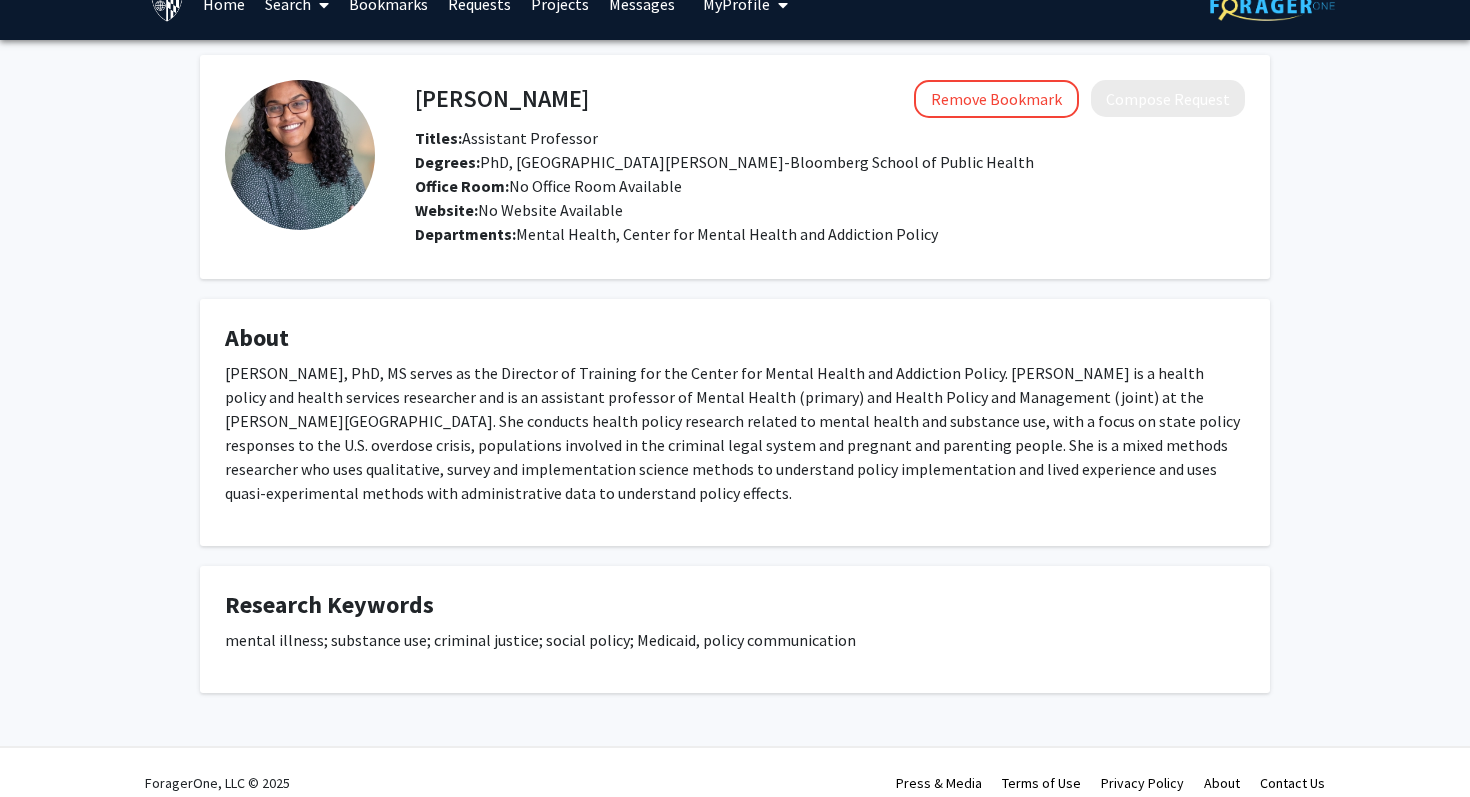 scroll, scrollTop: 52, scrollLeft: 0, axis: vertical 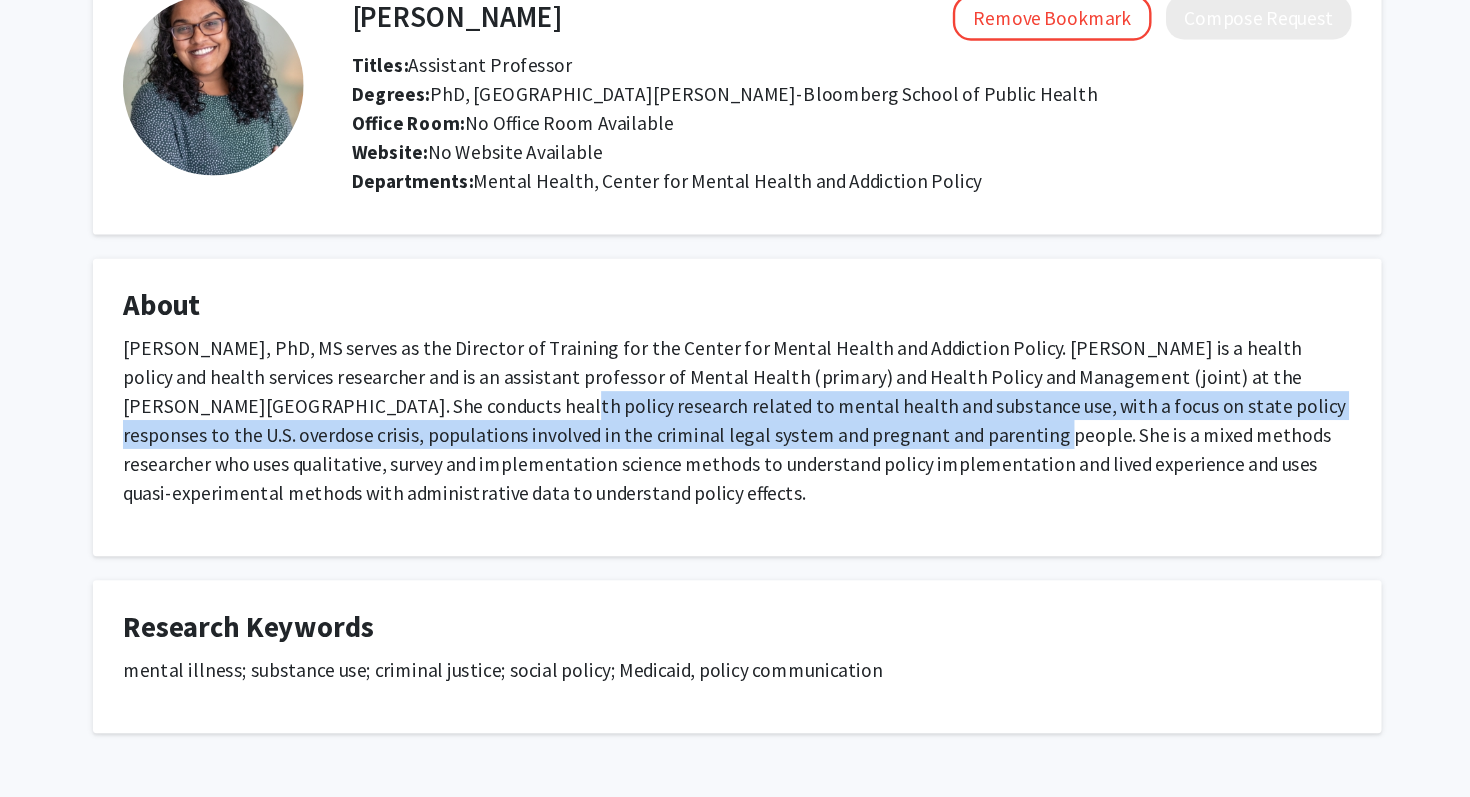 drag, startPoint x: 388, startPoint y: 397, endPoint x: 761, endPoint y: 428, distance: 374.28598 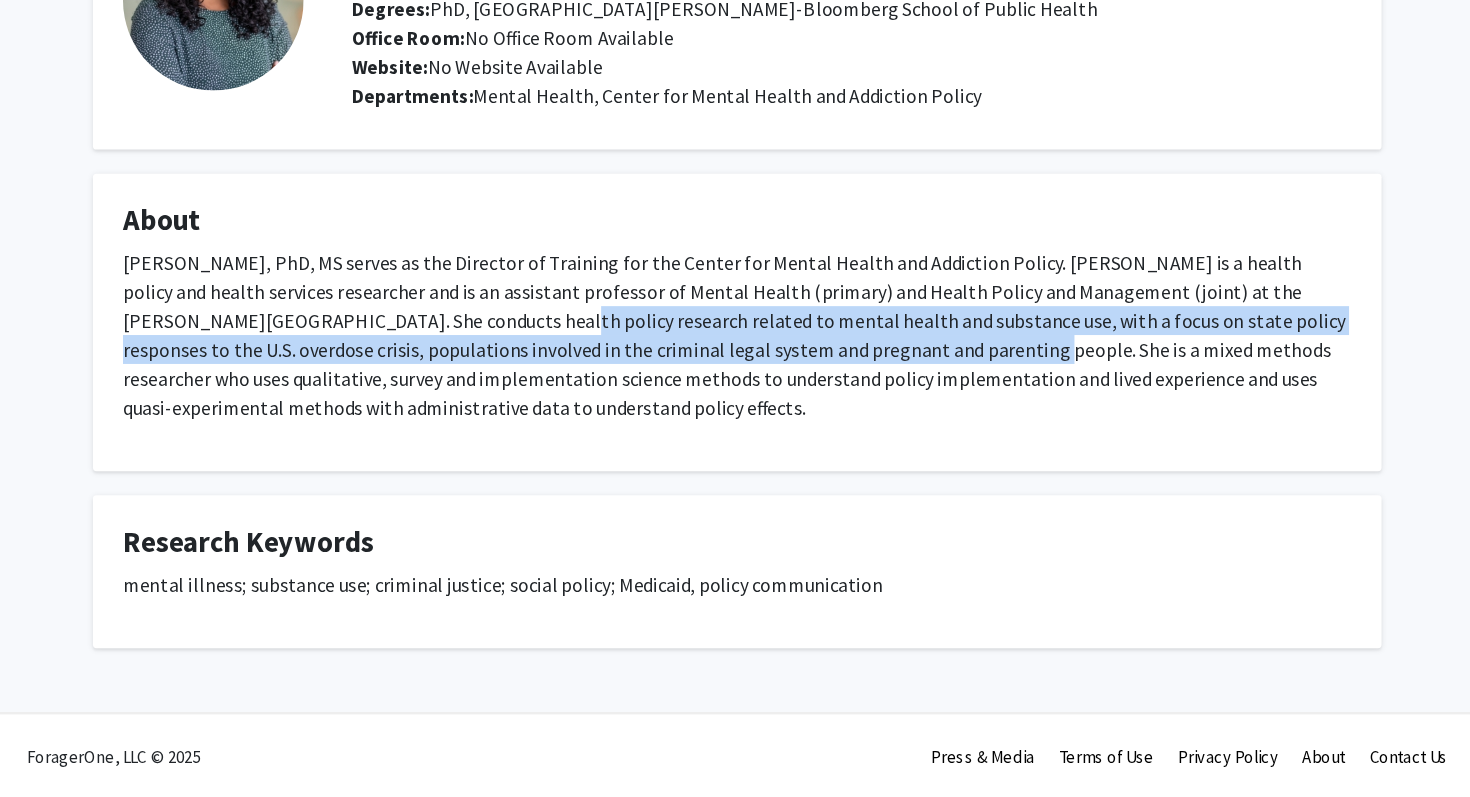 scroll, scrollTop: 52, scrollLeft: 0, axis: vertical 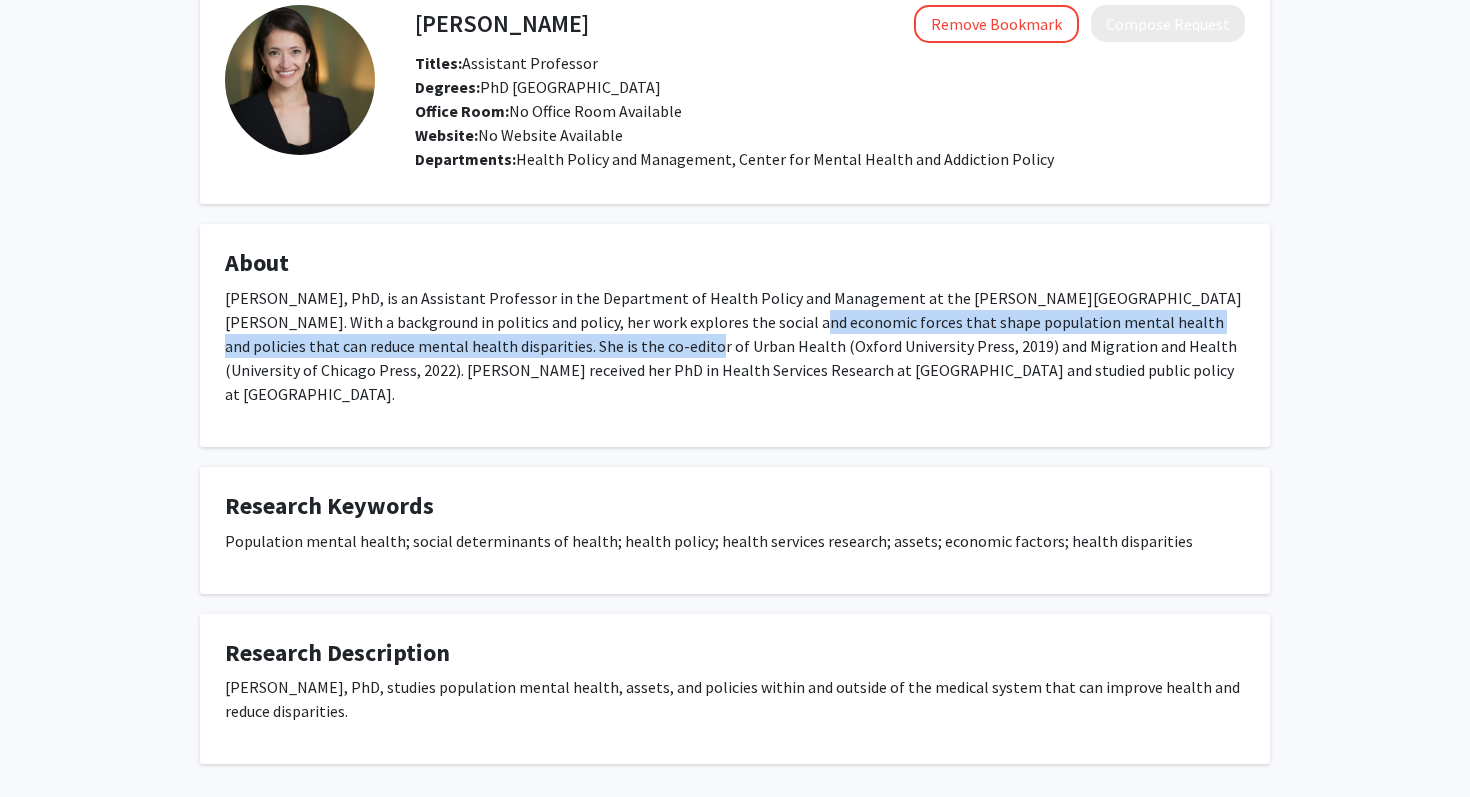 drag, startPoint x: 724, startPoint y: 321, endPoint x: 579, endPoint y: 348, distance: 147.49237 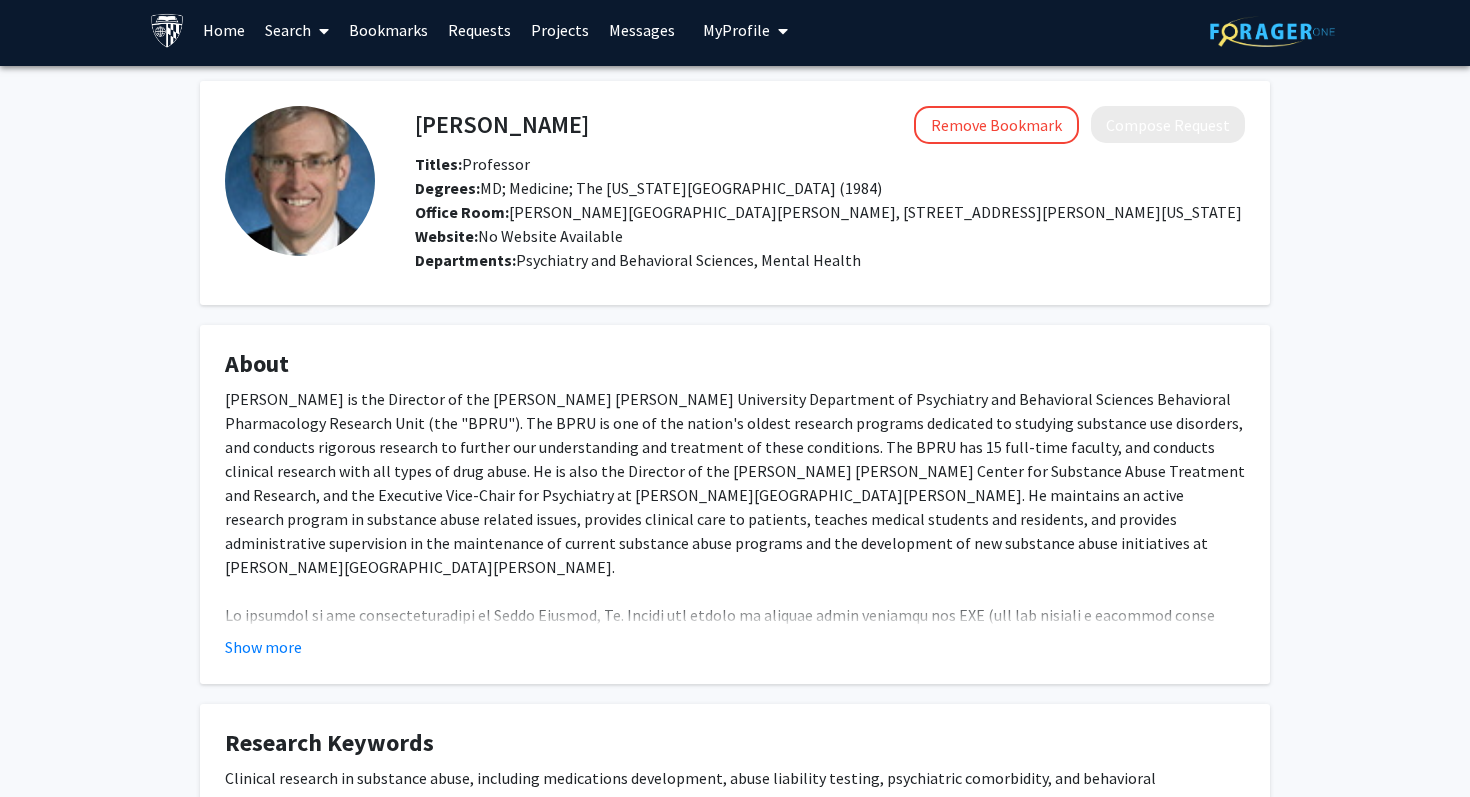 scroll, scrollTop: 9, scrollLeft: 0, axis: vertical 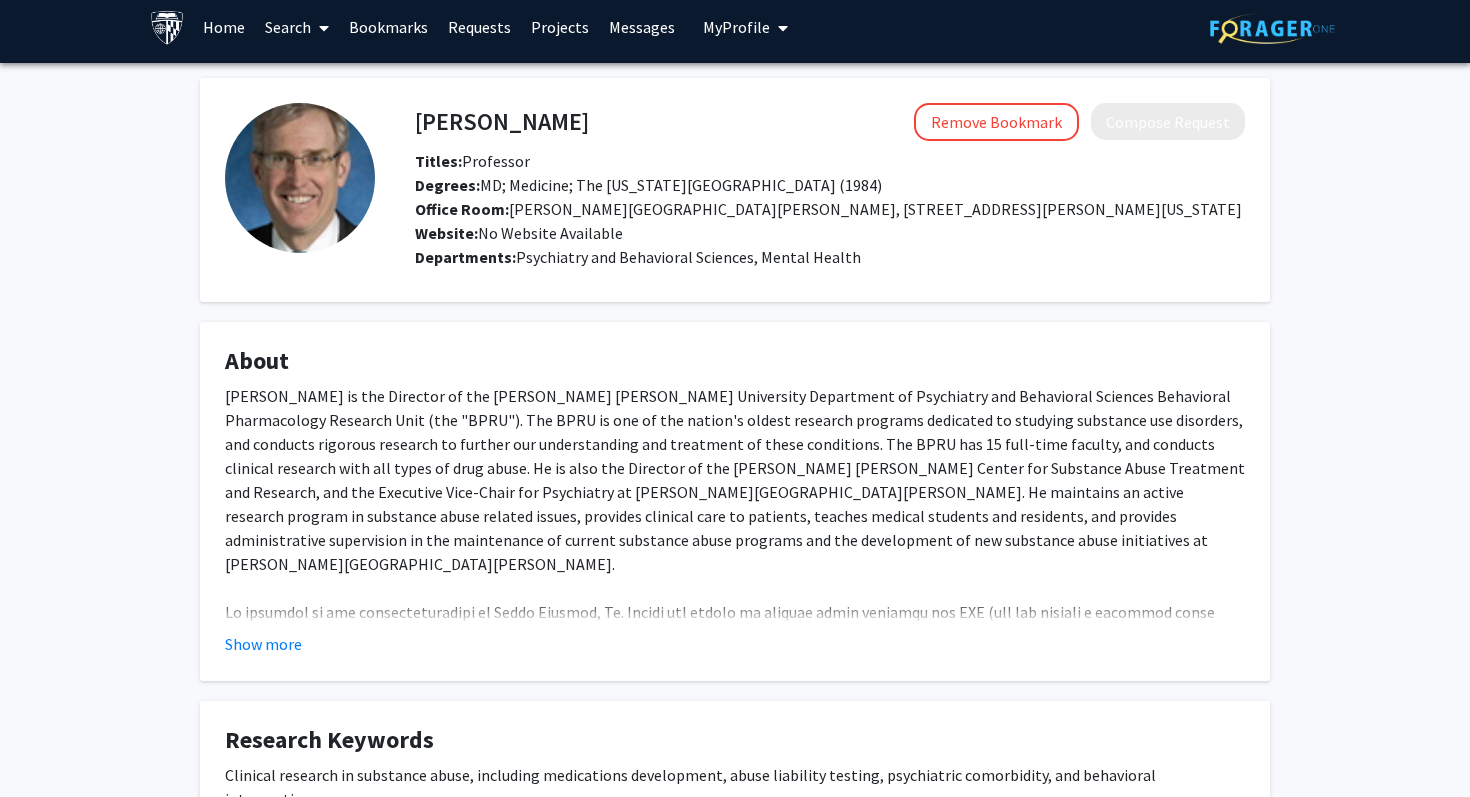 drag, startPoint x: 776, startPoint y: 210, endPoint x: 1169, endPoint y: 217, distance: 393.06235 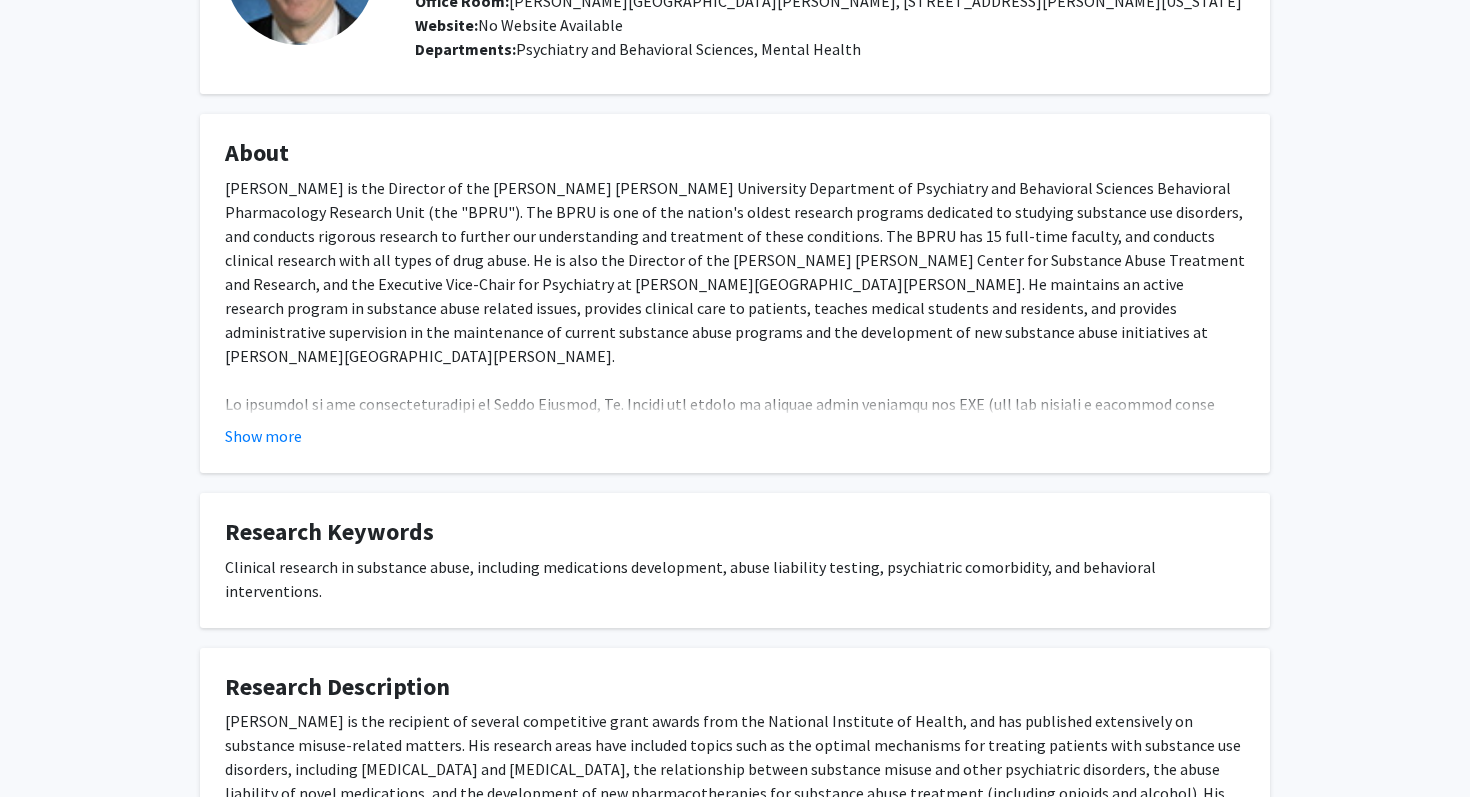 scroll, scrollTop: 225, scrollLeft: 0, axis: vertical 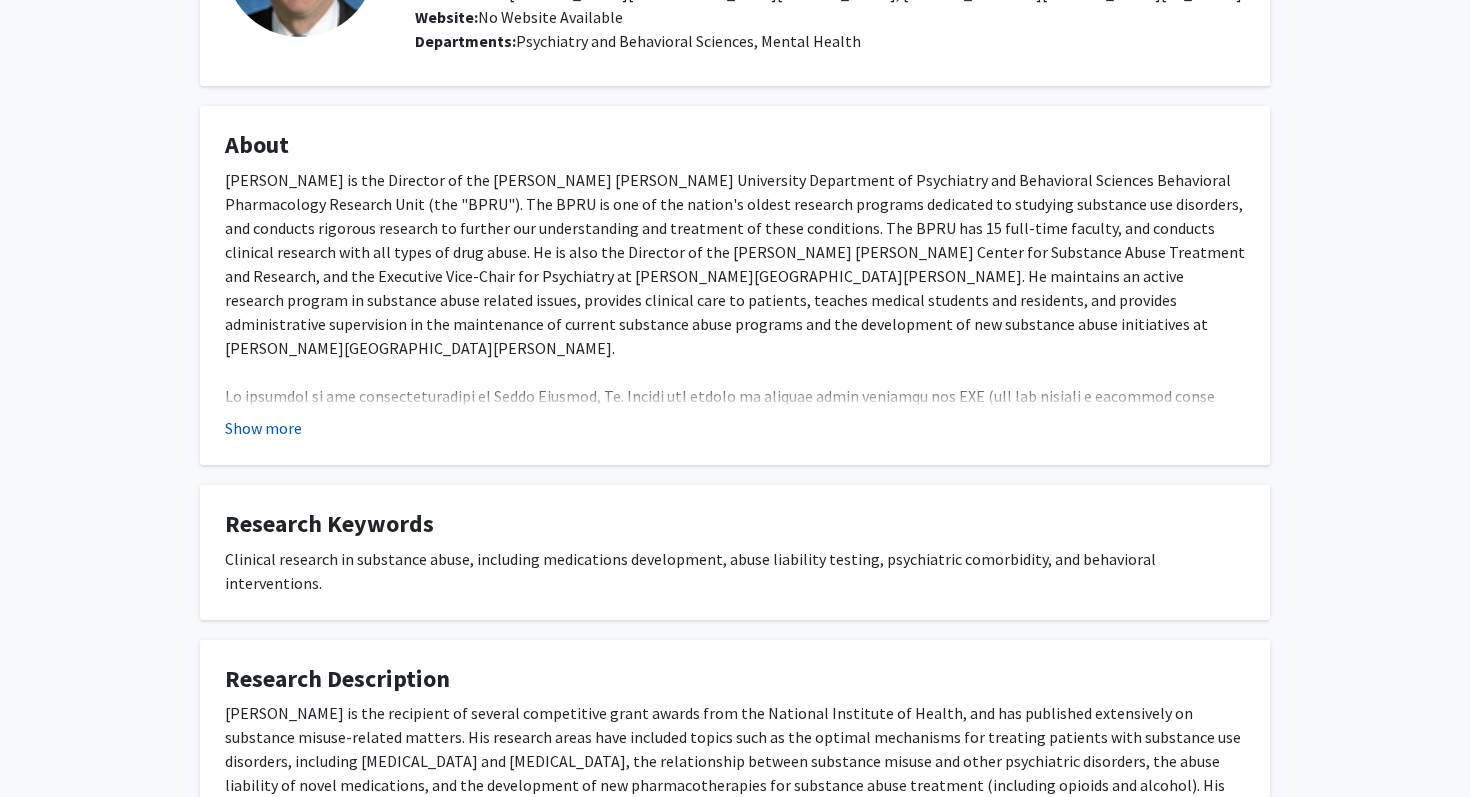 click on "Show more" 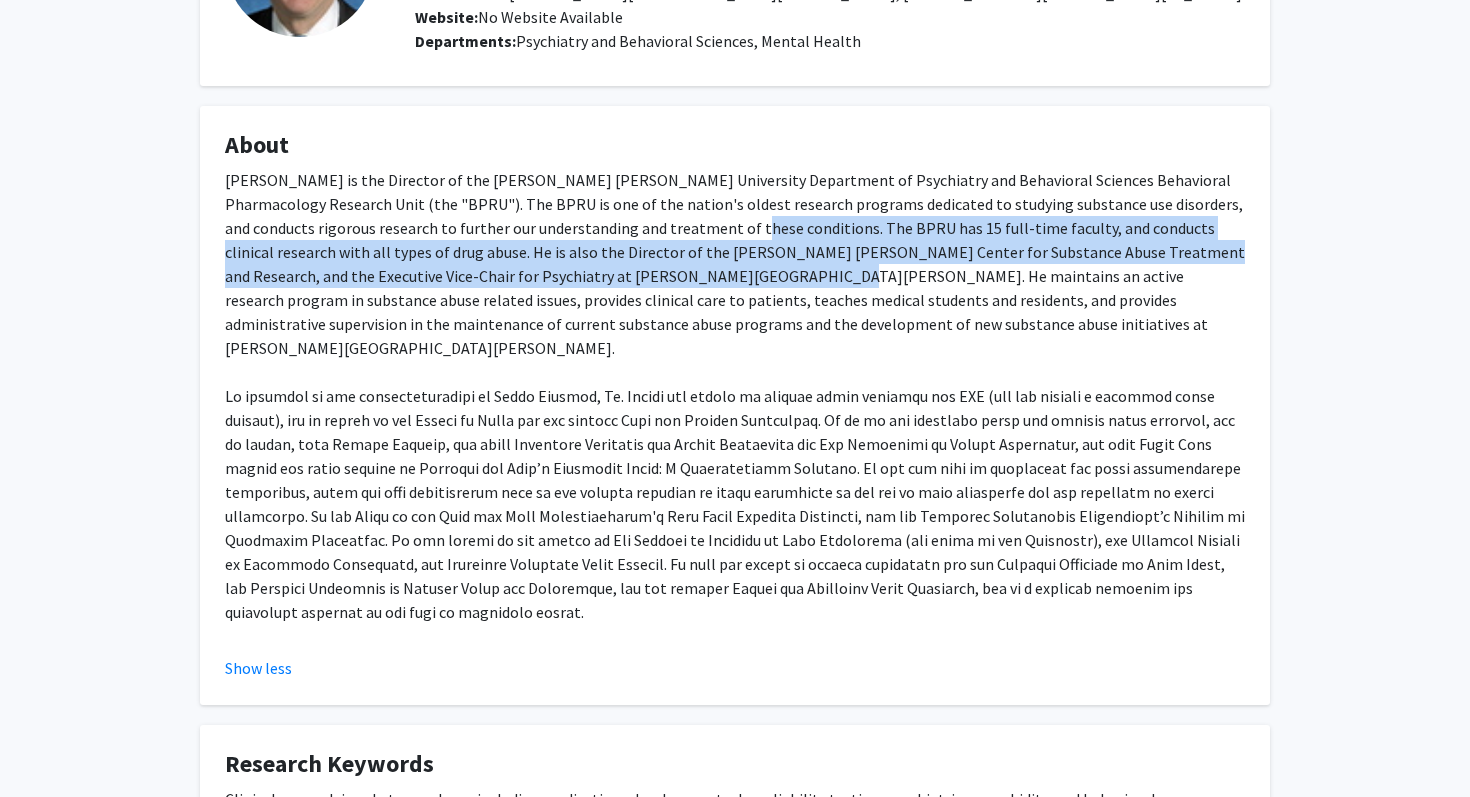 drag, startPoint x: 636, startPoint y: 227, endPoint x: 631, endPoint y: 267, distance: 40.311287 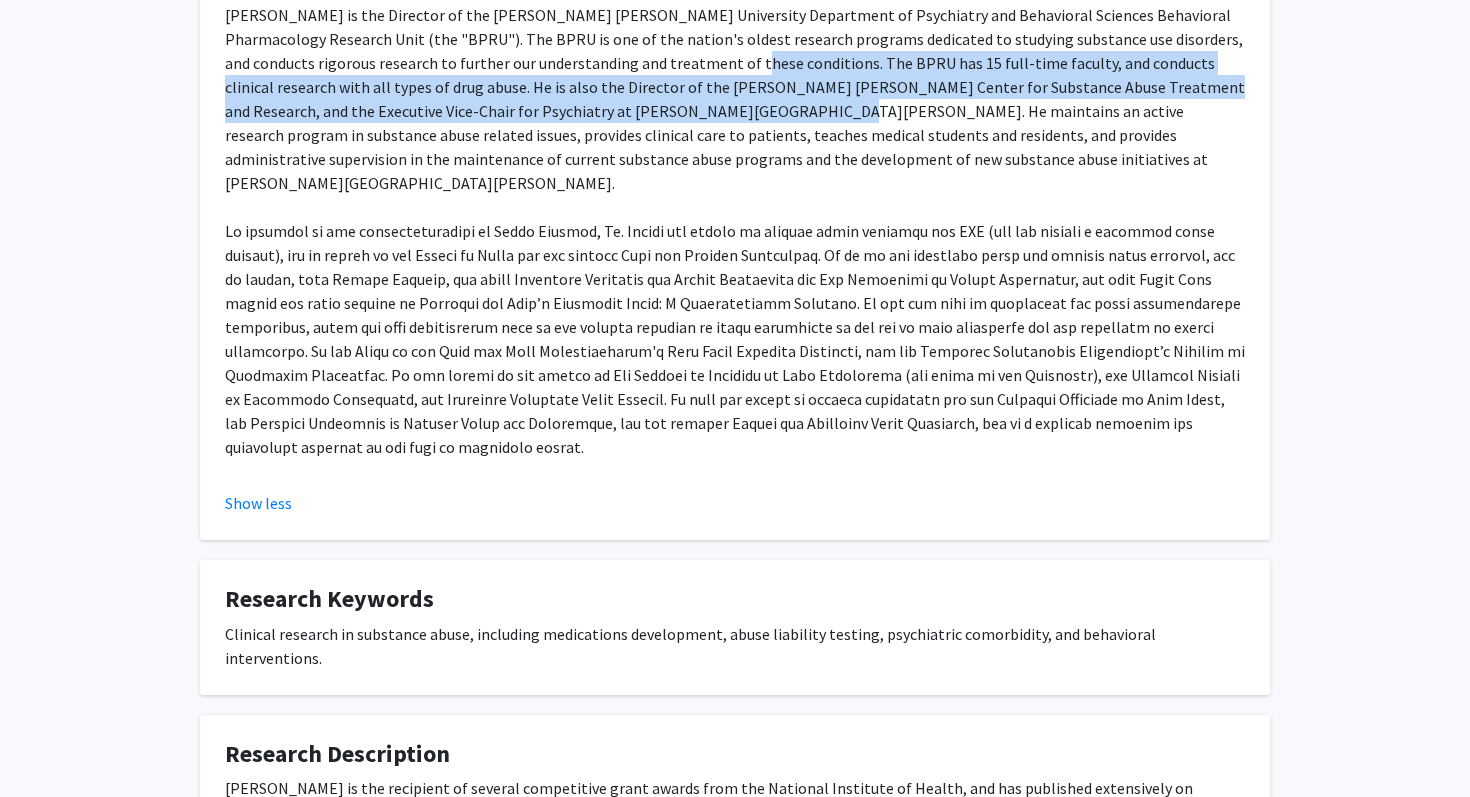 scroll, scrollTop: 409, scrollLeft: 0, axis: vertical 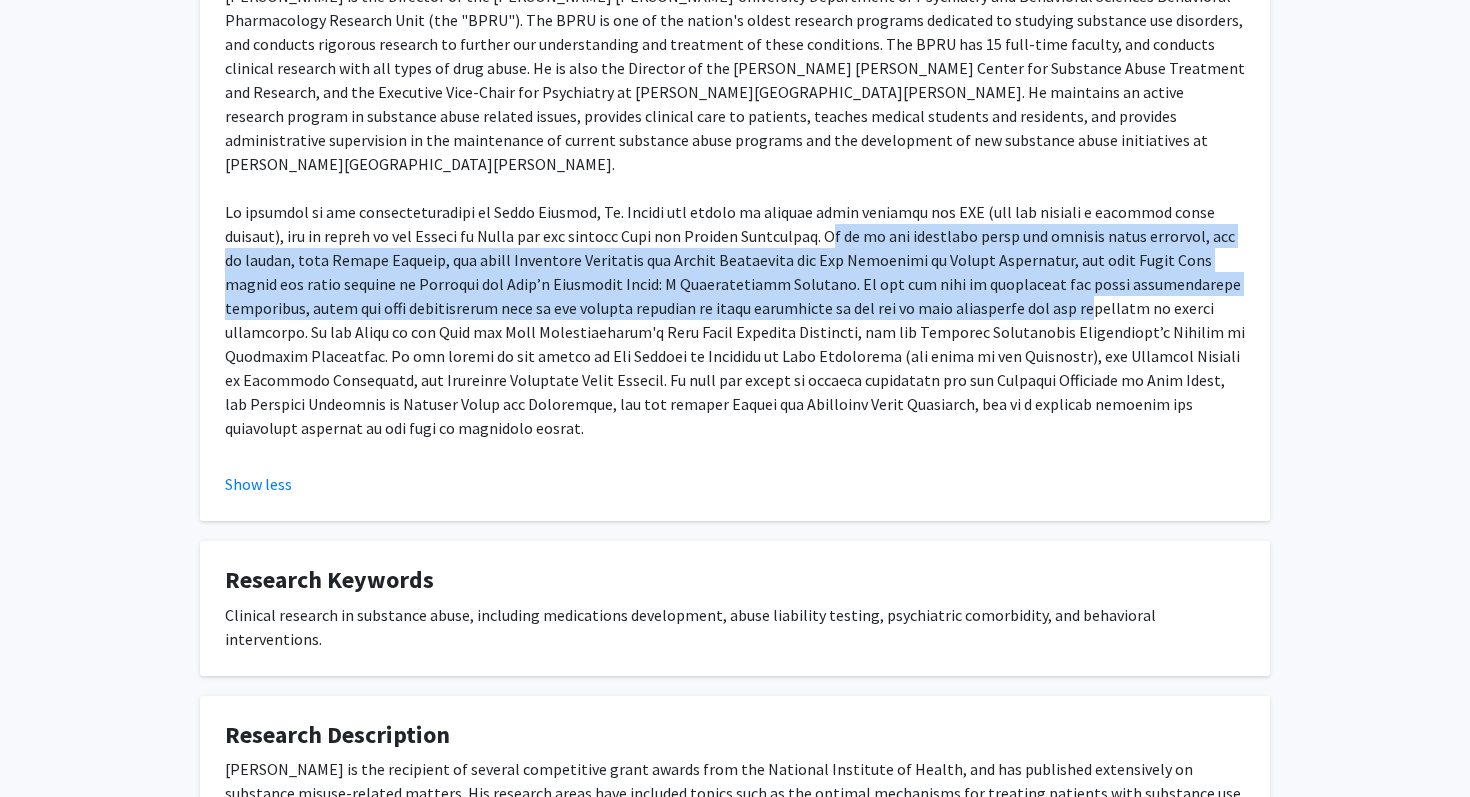 drag, startPoint x: 747, startPoint y: 213, endPoint x: 950, endPoint y: 285, distance: 215.39035 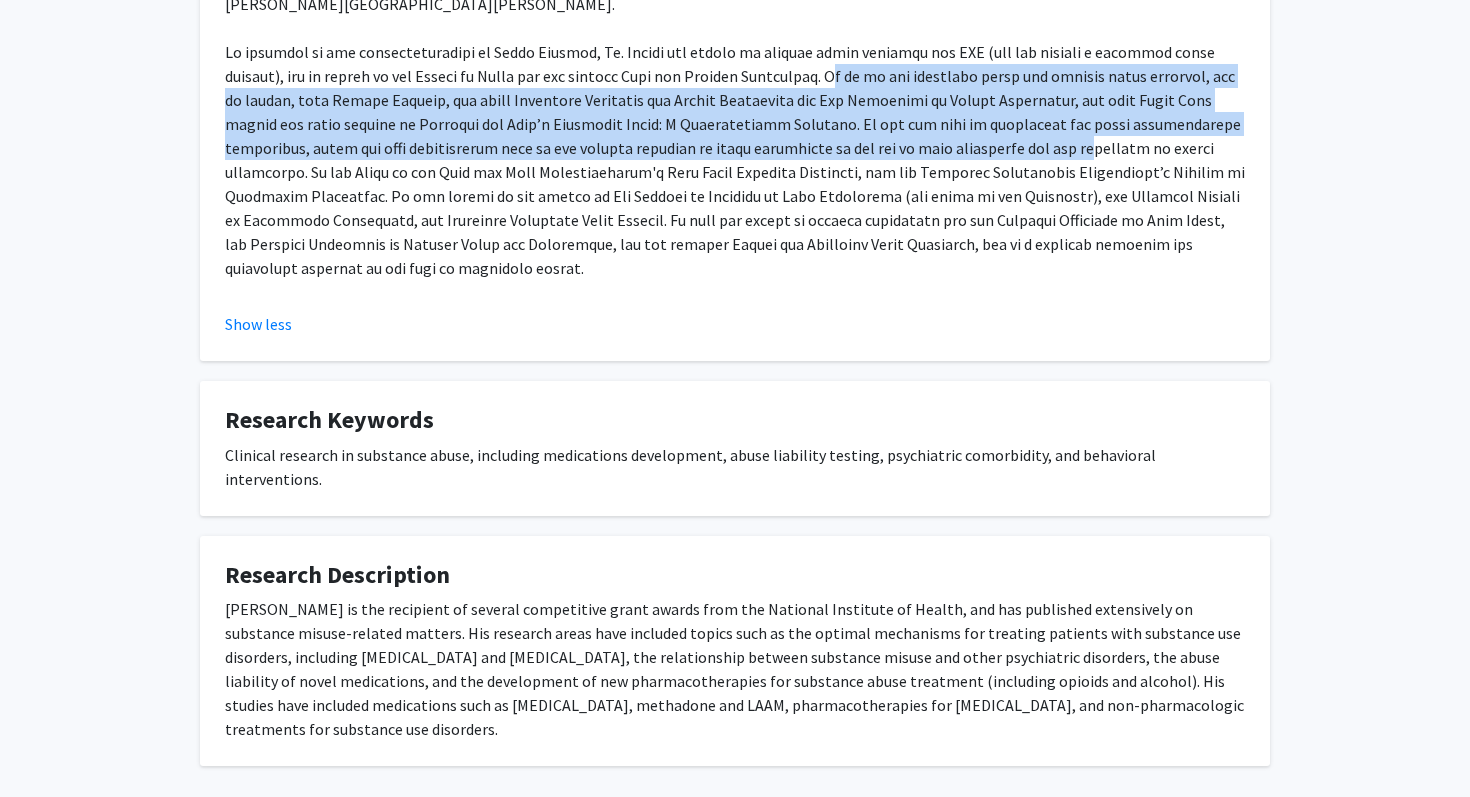 scroll, scrollTop: 591, scrollLeft: 0, axis: vertical 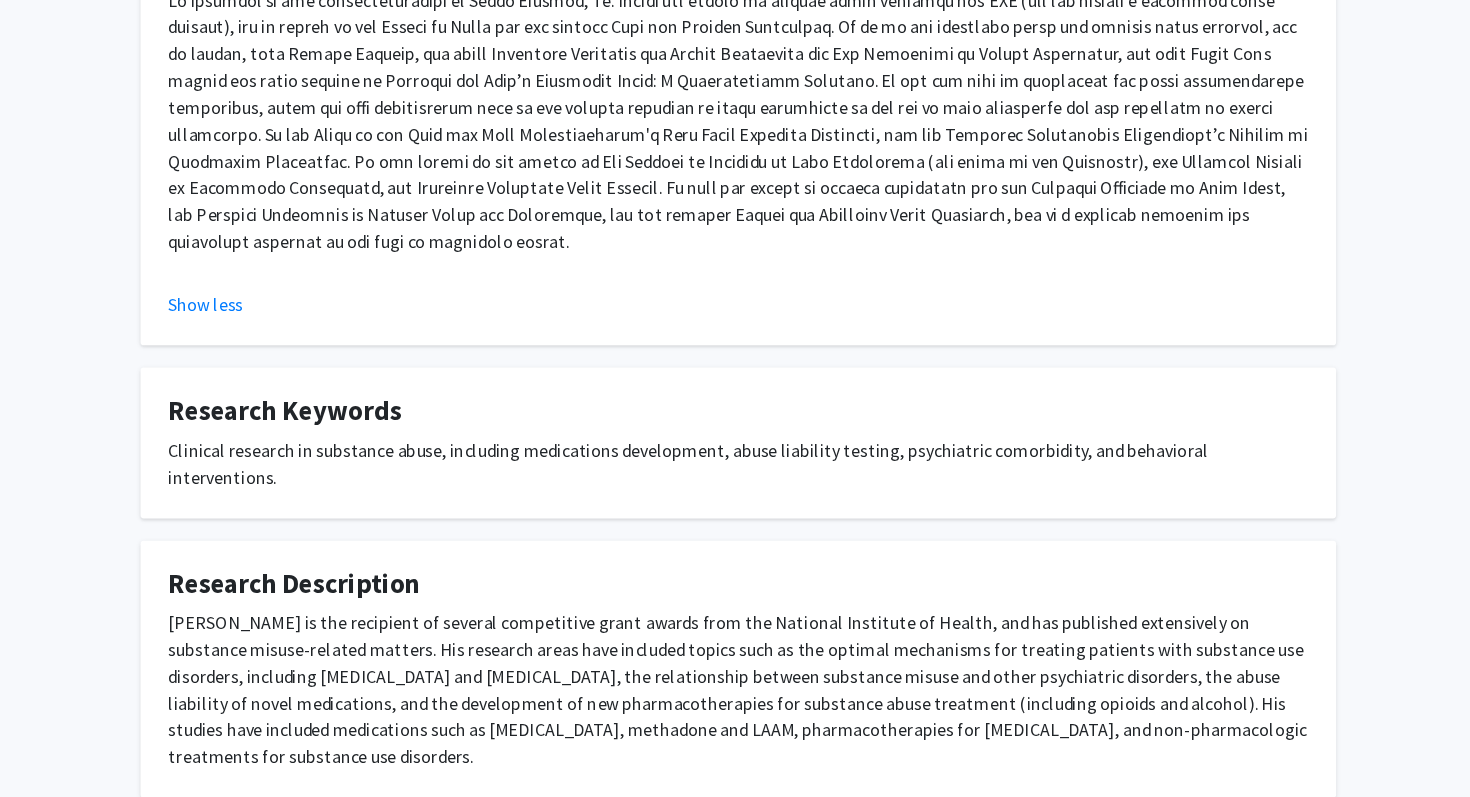 click on "Dr. Strain is the recipient of several competitive grant awards from the National Institute of Health, and has published extensively on substance misuse-related matters. His research areas have included topics such as the optimal mechanisms for treating patients with substance use disorders, including opioid and cocaine dependence, the relationship between substance misuse and other psychiatric disorders, the abuse liability of novel medications, and the development of new pharmacotherapies for substance abuse treatment (including opioids and alcohol). His studies have included medications such as buprenorphine, methadone and LAAM, pharmacotherapies for alcohol dependence, and non-pharmacologic treatments for substance use disorders." 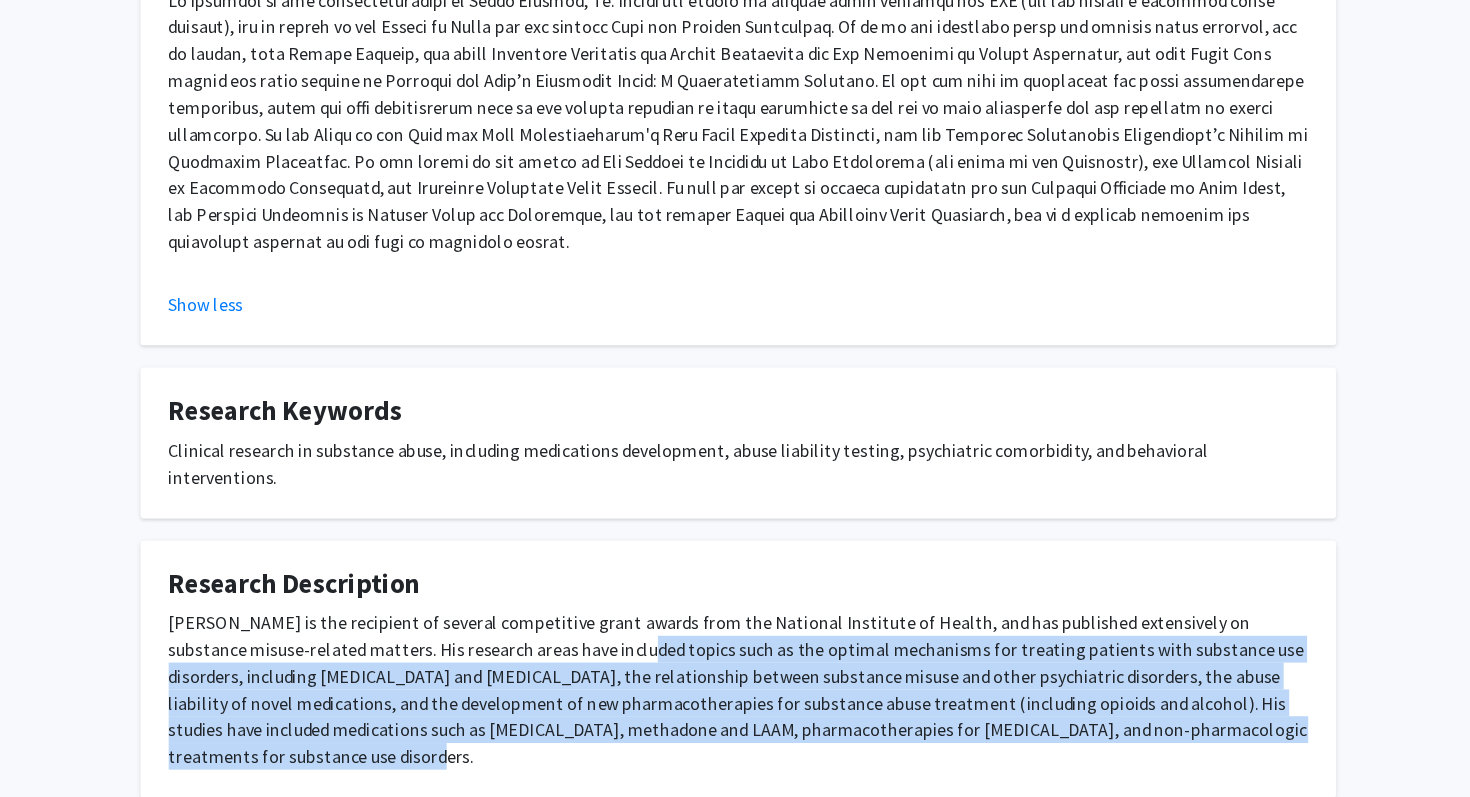 drag, startPoint x: 552, startPoint y: 563, endPoint x: 1250, endPoint y: 649, distance: 703.278 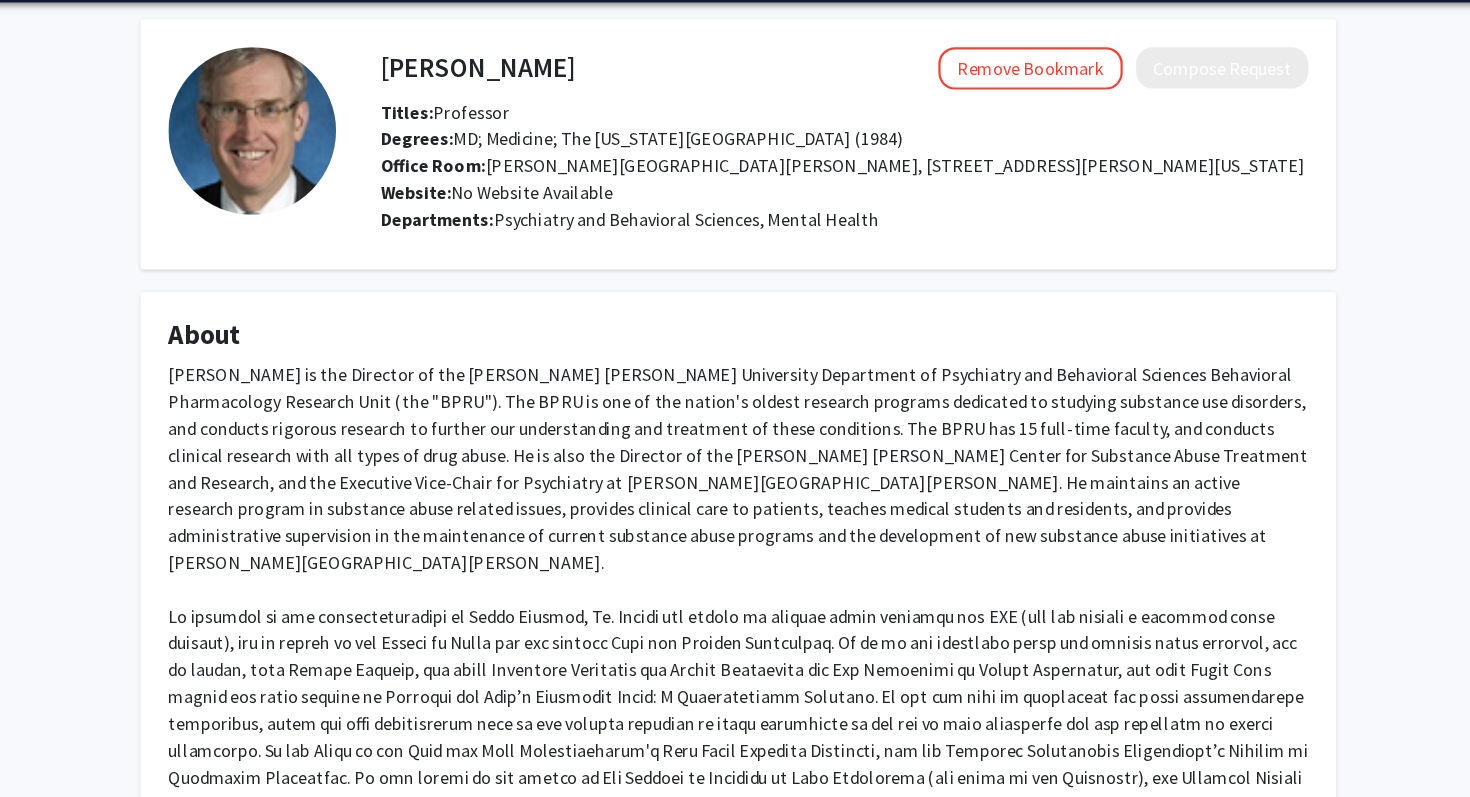 scroll, scrollTop: 98, scrollLeft: 0, axis: vertical 